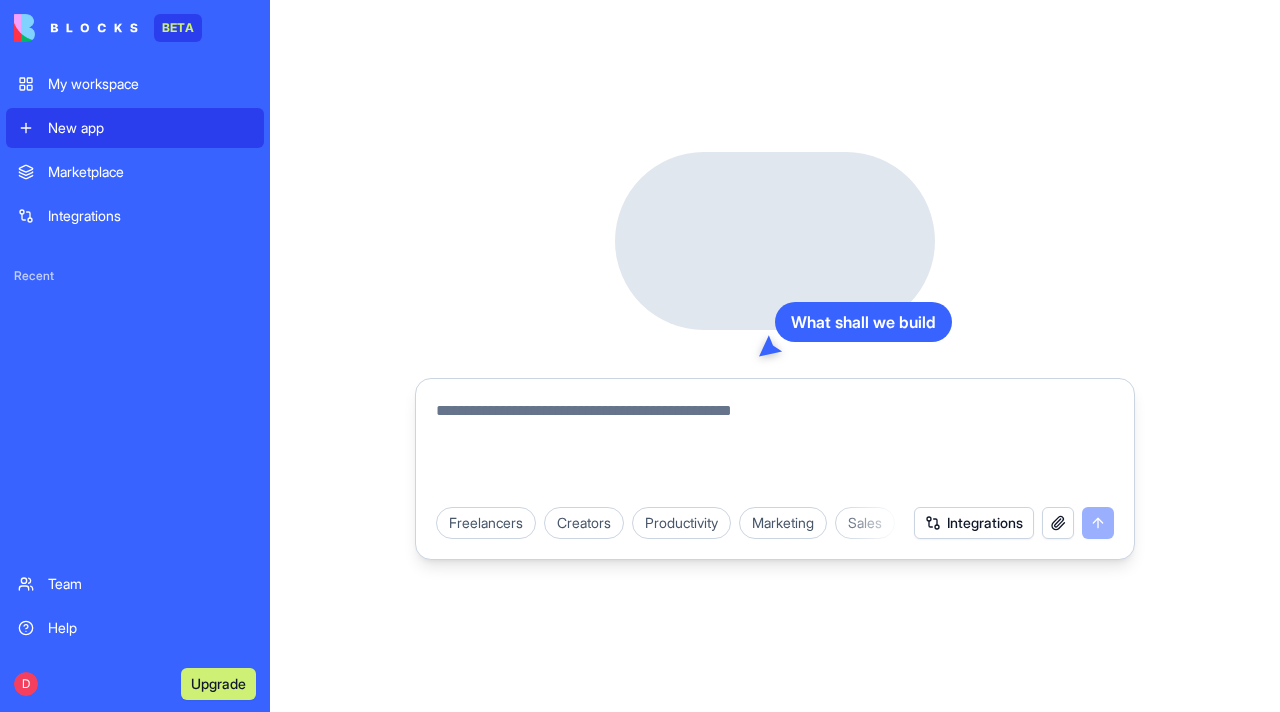 scroll, scrollTop: 0, scrollLeft: 0, axis: both 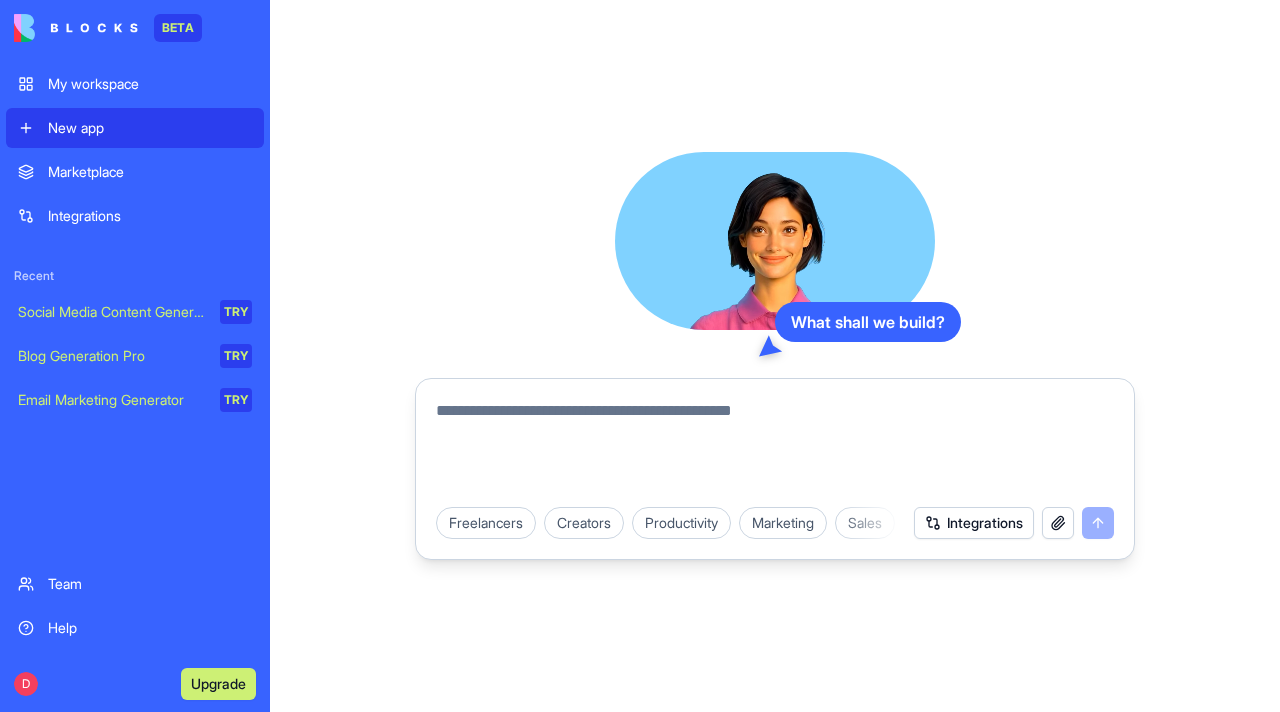 click on "Upgrade" at bounding box center [218, 684] 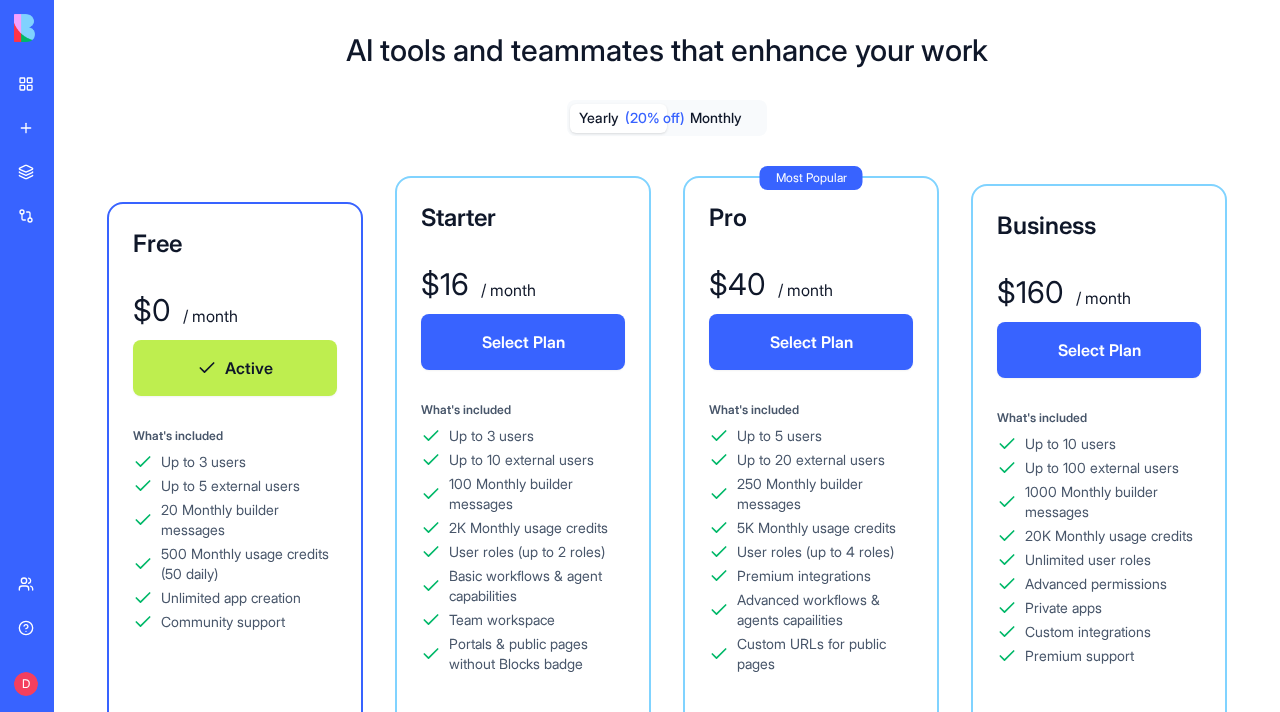scroll, scrollTop: 28, scrollLeft: 0, axis: vertical 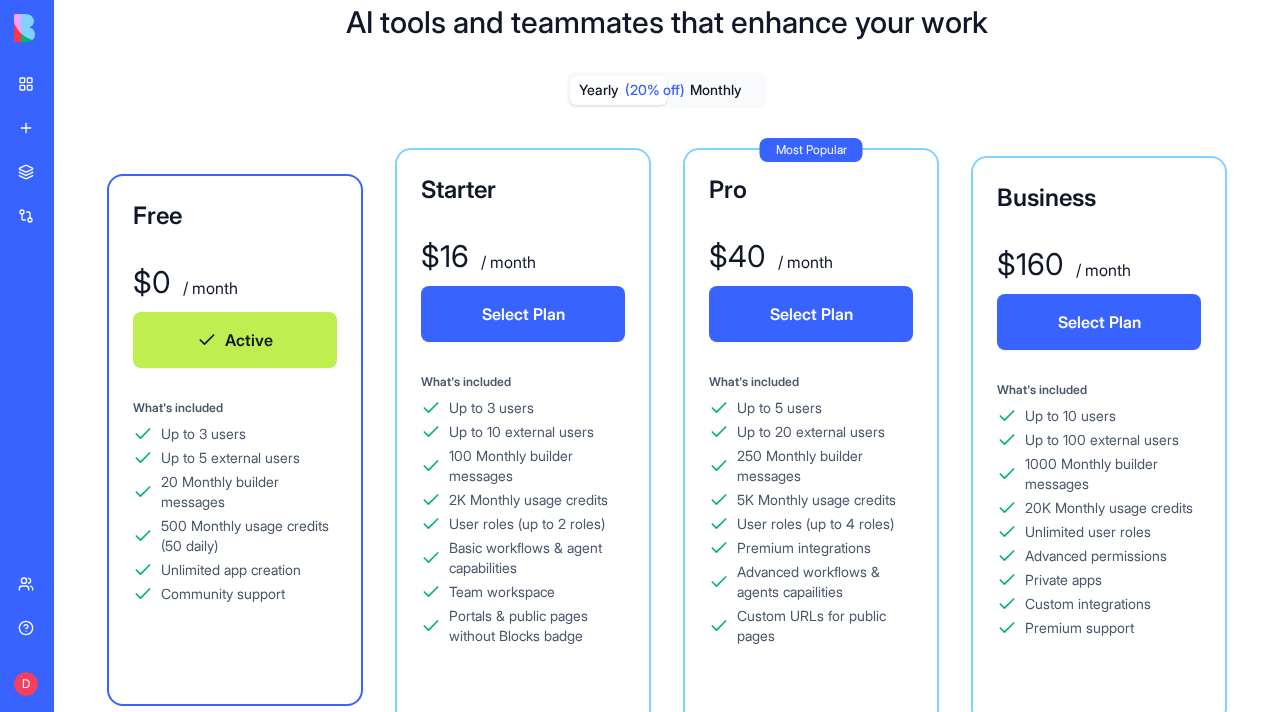 click on "Monthly" at bounding box center [715, 90] 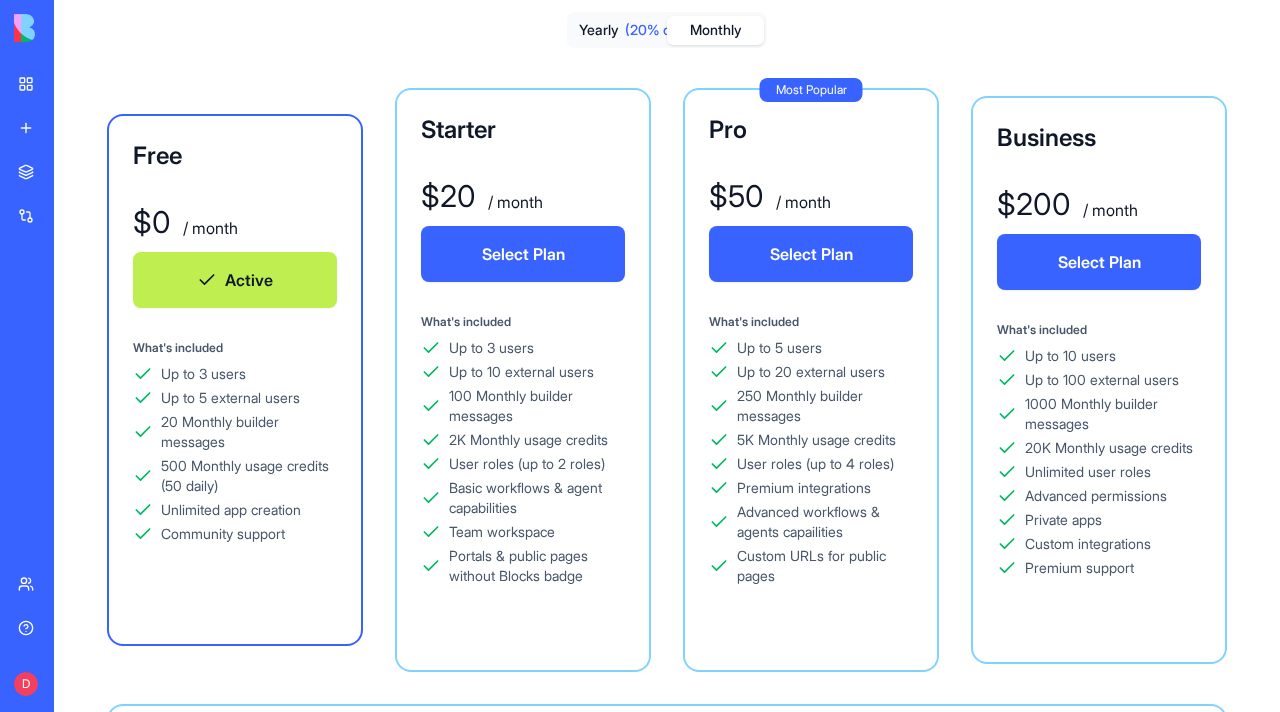scroll, scrollTop: 0, scrollLeft: 0, axis: both 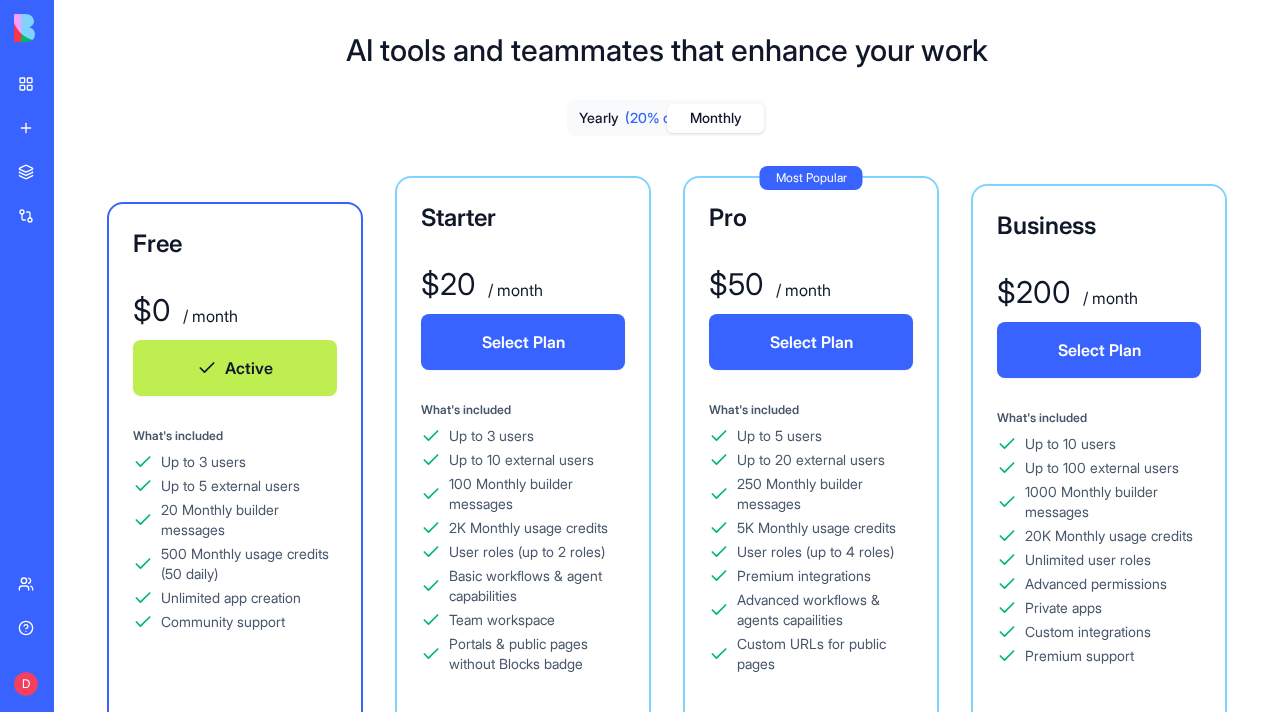 click on "Marketplace" at bounding box center (61, 172) 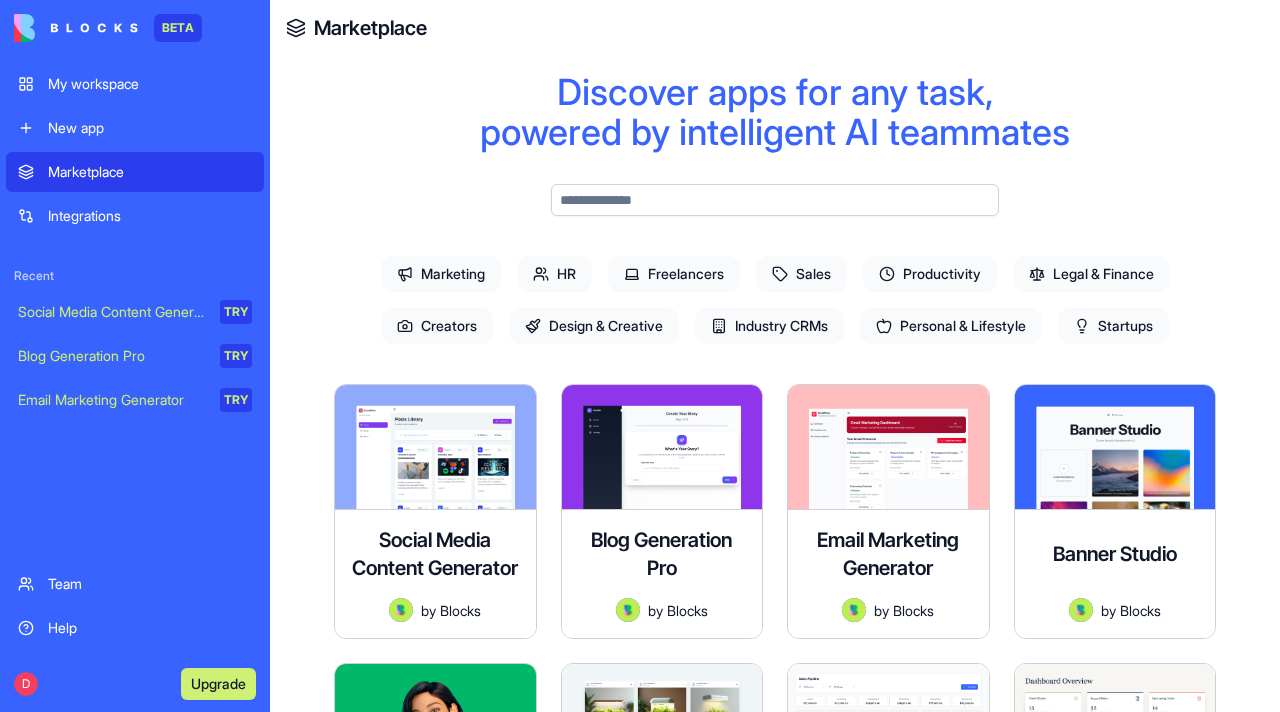 scroll, scrollTop: 86, scrollLeft: 0, axis: vertical 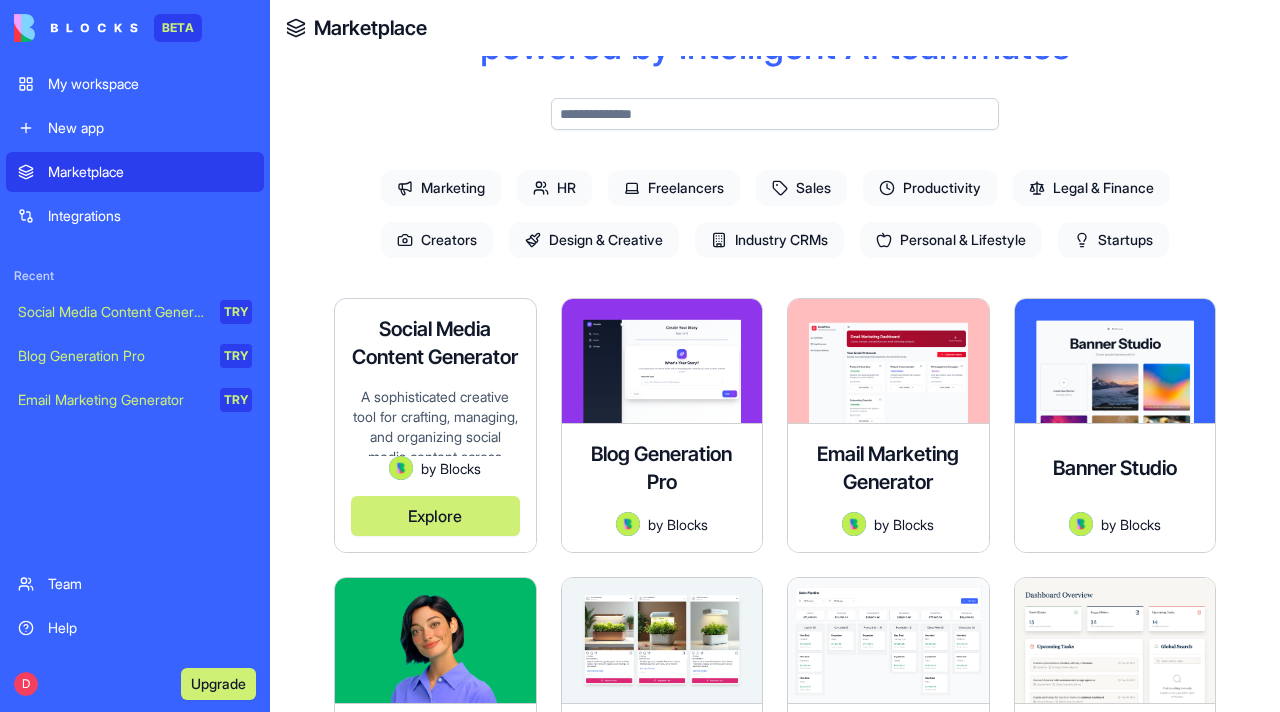 click on "A sophisticated creative tool for crafting, managing, and organizing social media content across multiple platforms. Designed with Scandinavian minimalism and Apple-inspired elegance." at bounding box center [435, 421] 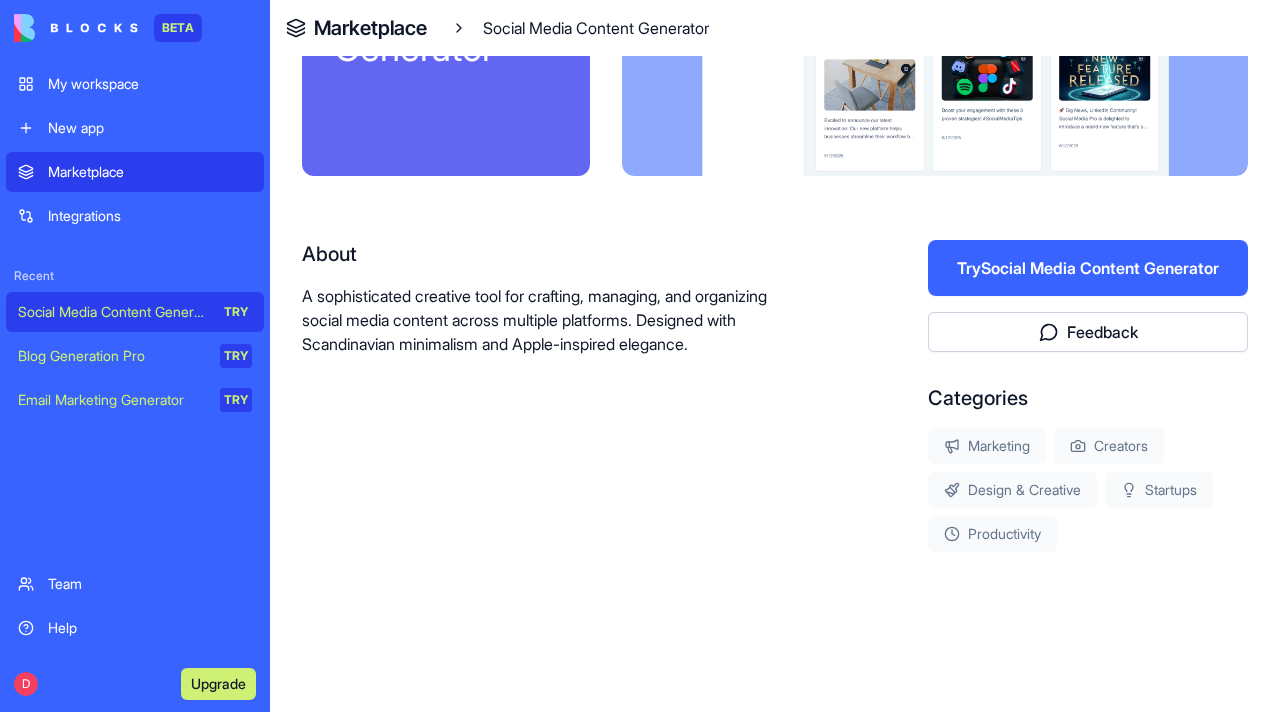 scroll, scrollTop: 0, scrollLeft: 0, axis: both 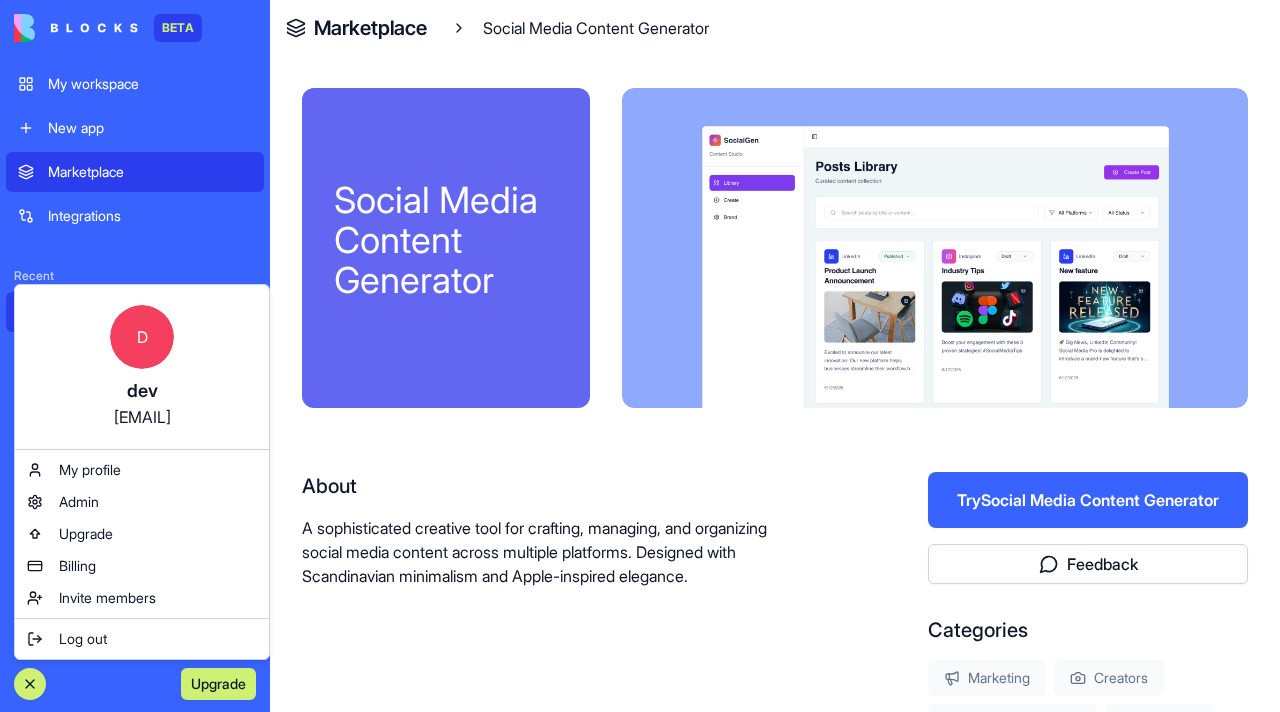 click on "BETA My workspace New app Marketplace Integrations Recent Social Media Content Generator TRY Blog Generation Pro TRY Email Marketing Generator TRY Team Help Upgrade Marketplace Social Media Content Generator Social Media Content Generator About A sophisticated creative tool for crafting, managing, and organizing social media content across multiple platforms. Designed with Scandinavian minimalism and Apple-inspired elegance. Try  Social Media Content Generator Feedback Categories Marketing Creators Design & Creative Startups Productivity Command Palette Search for a command to run...
Cookie settings D dev dev@hackrlife.com My profile Admin Upgrade Billing Invite members Log out" at bounding box center [640, 356] 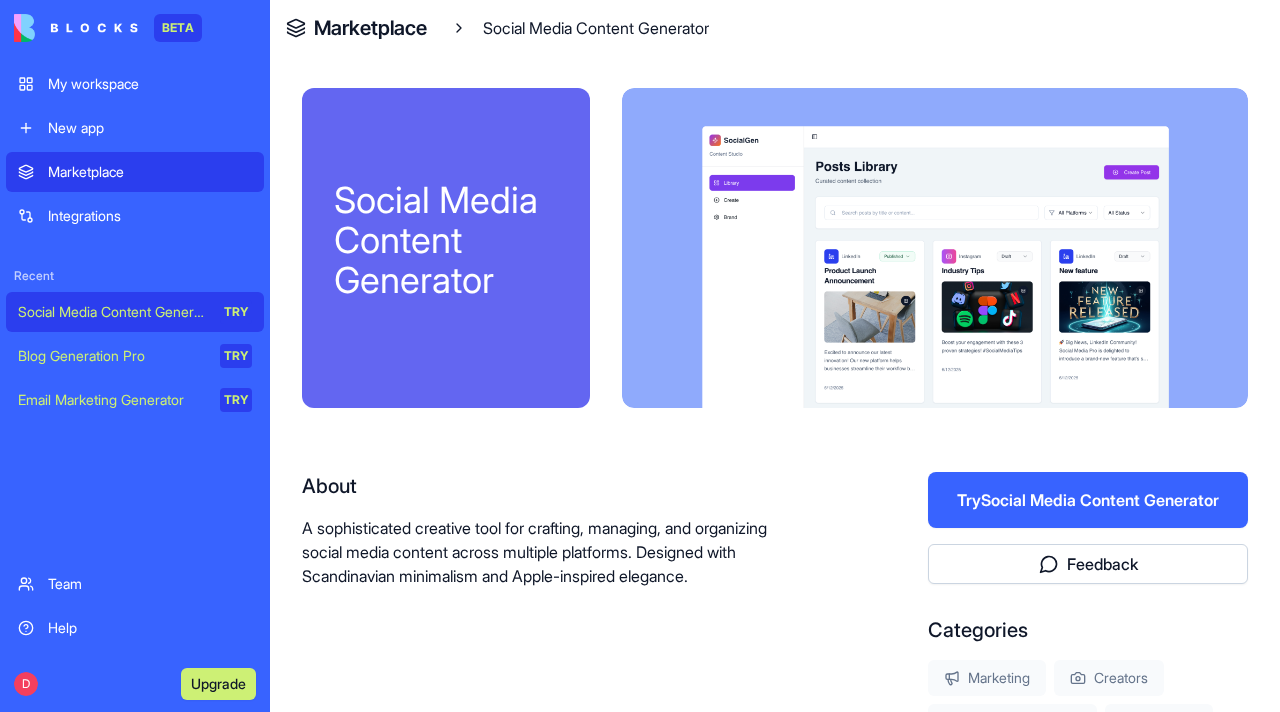 click on "New app" at bounding box center [150, 128] 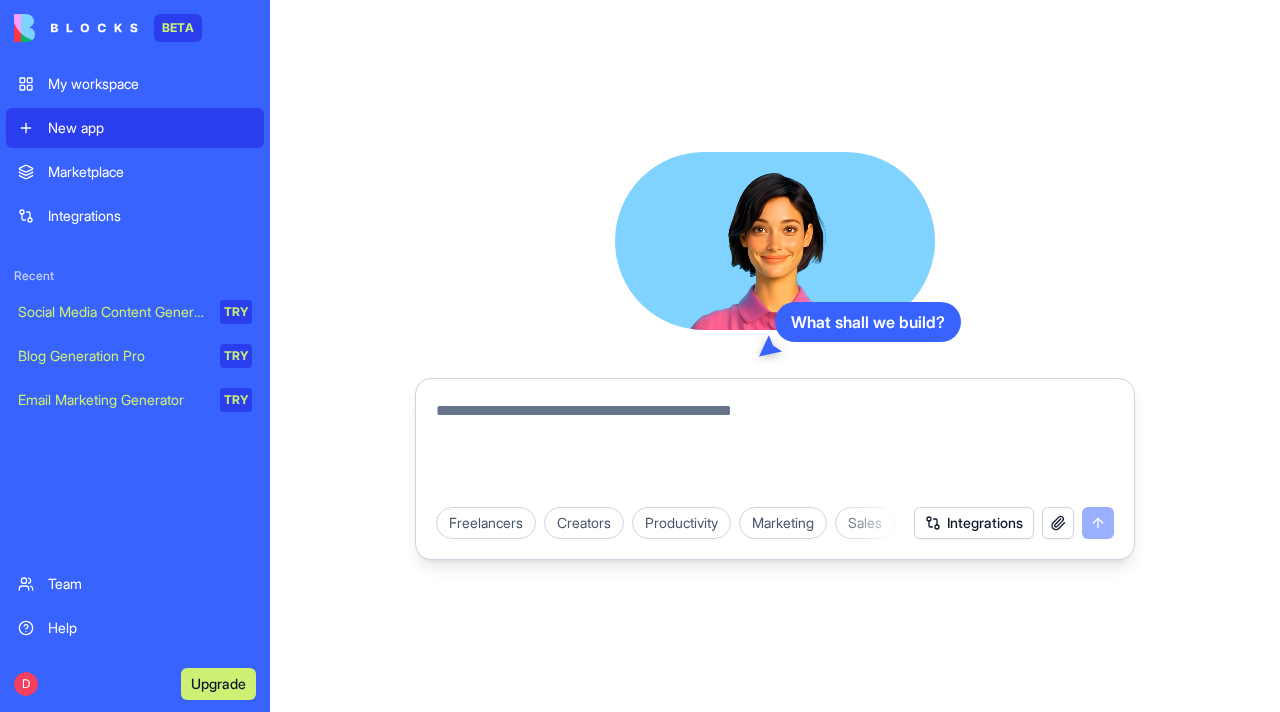 click at bounding box center (775, 447) 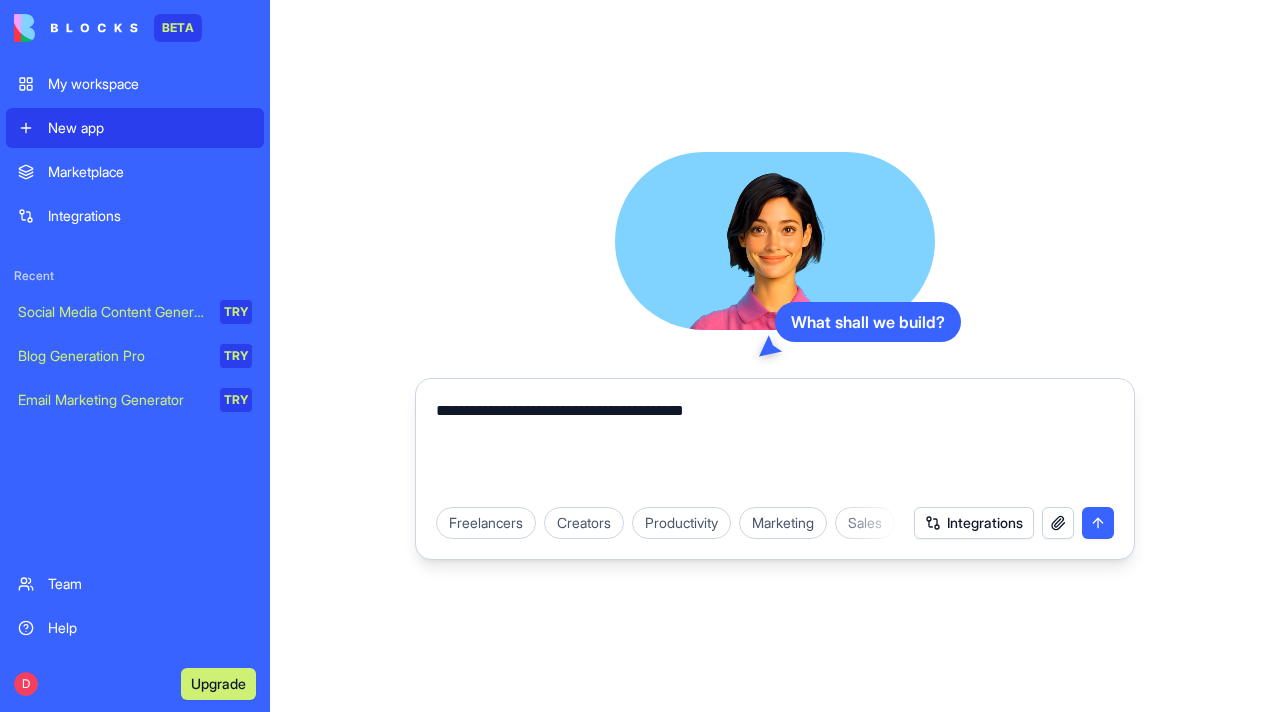 type on "**********" 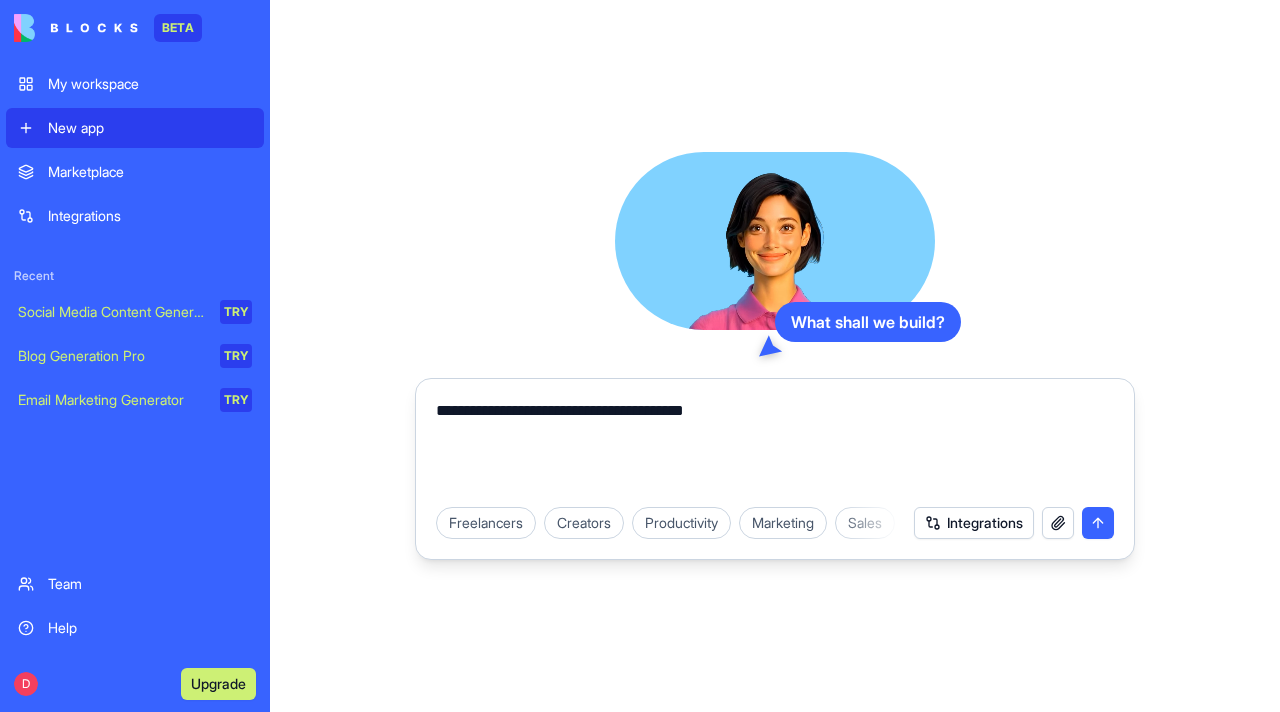click at bounding box center (1098, 523) 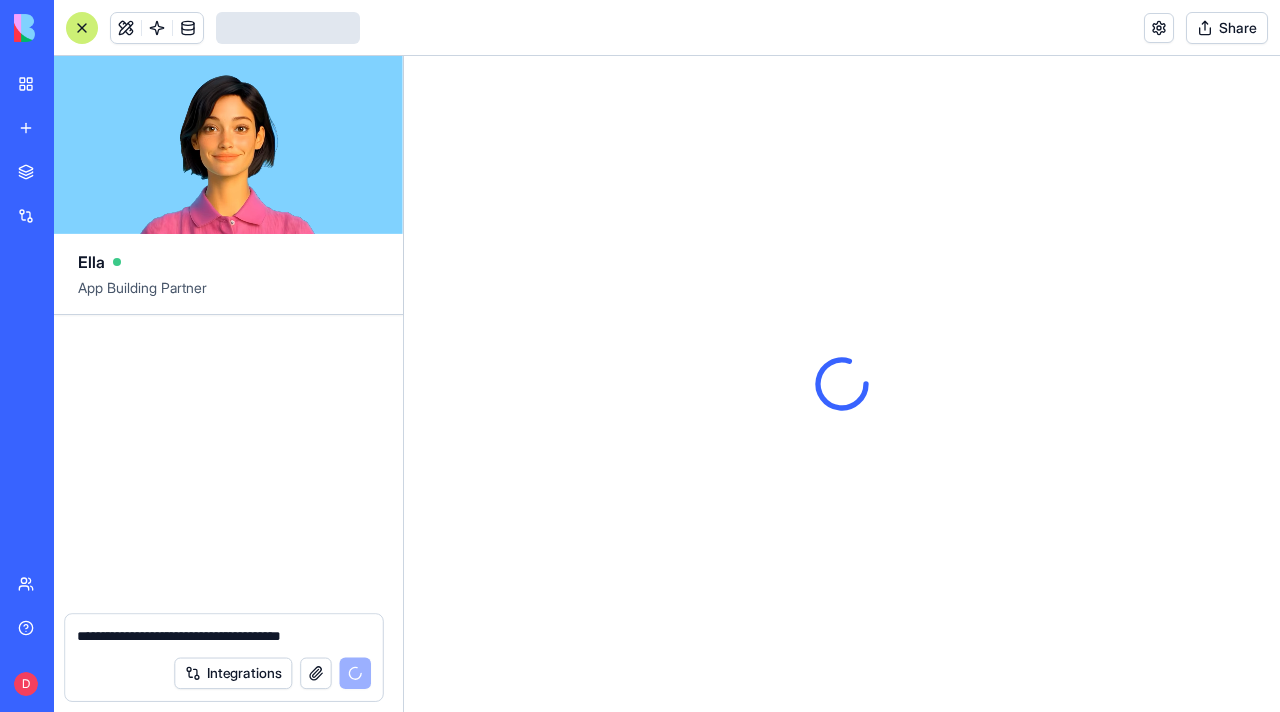 type 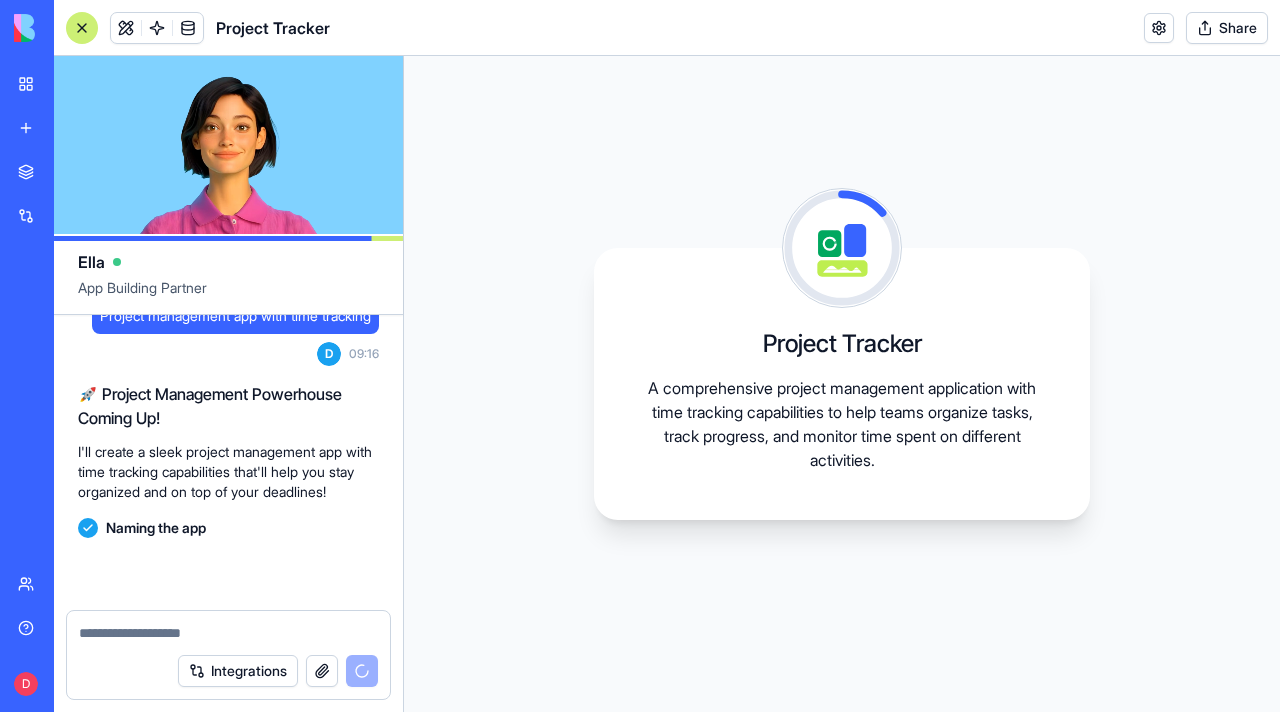scroll, scrollTop: 173, scrollLeft: 0, axis: vertical 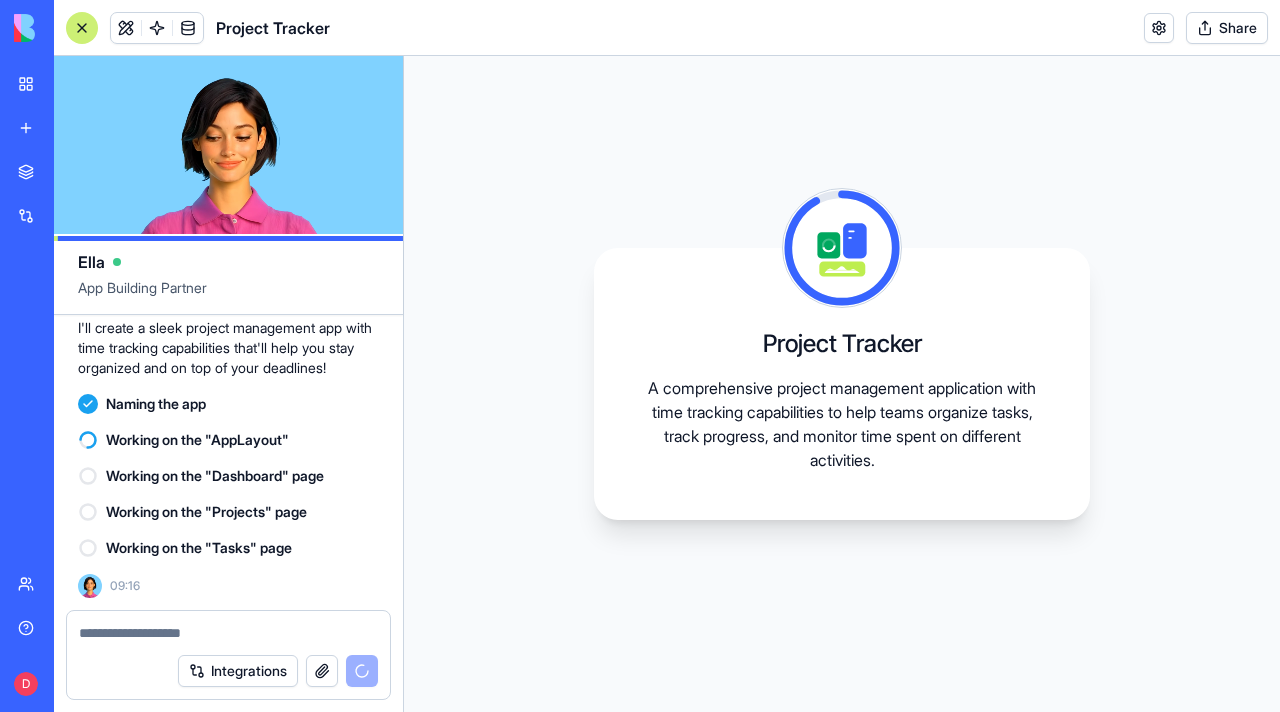 click on "Help" at bounding box center (61, 628) 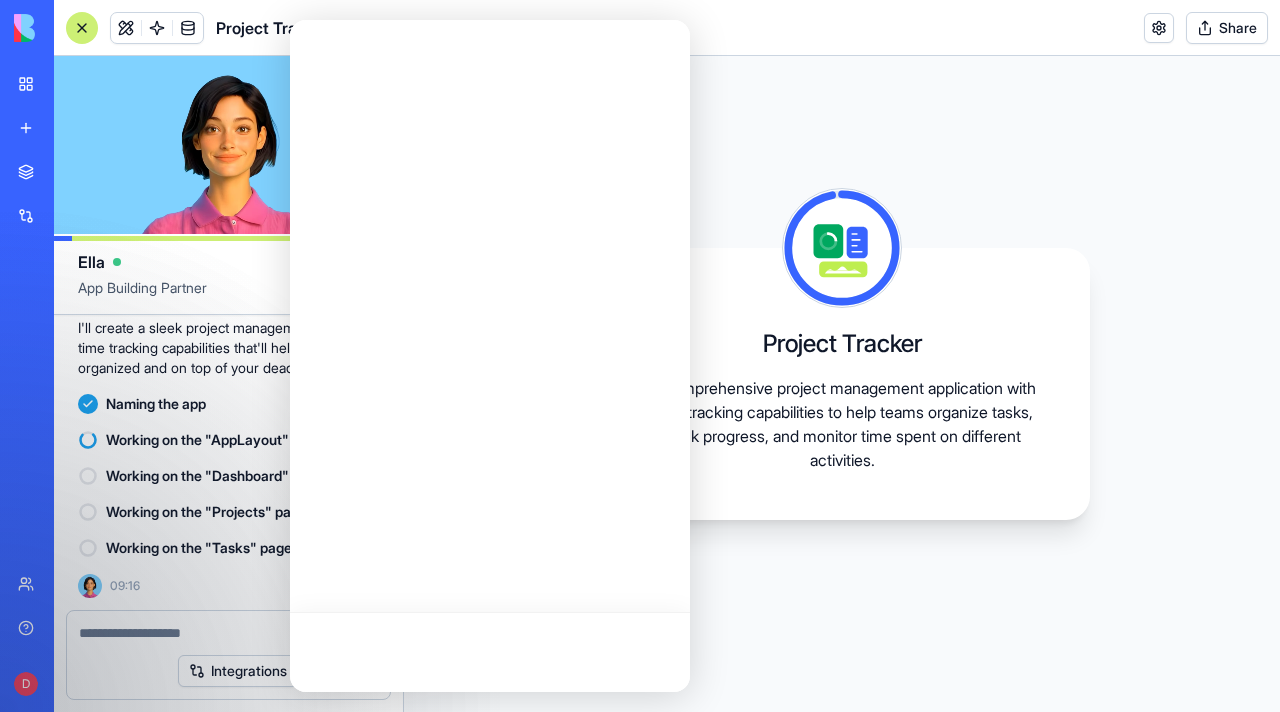 scroll, scrollTop: 0, scrollLeft: 0, axis: both 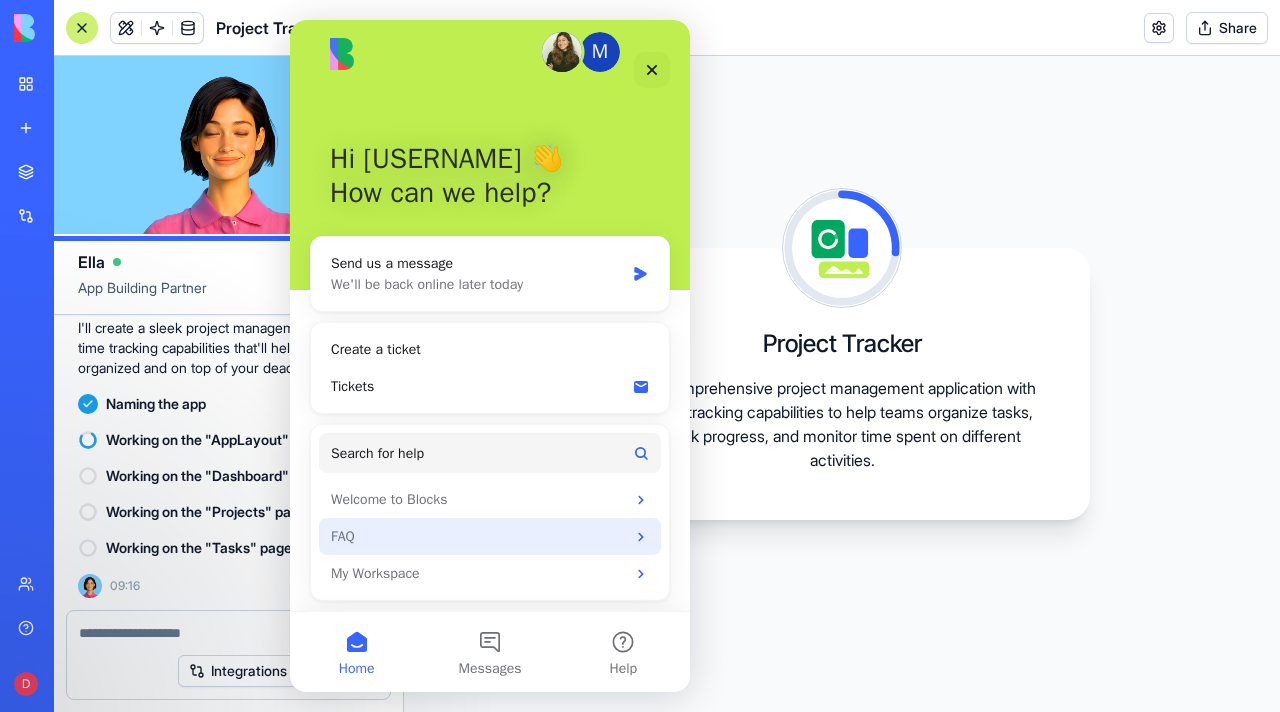 click on "FAQ" at bounding box center [478, 536] 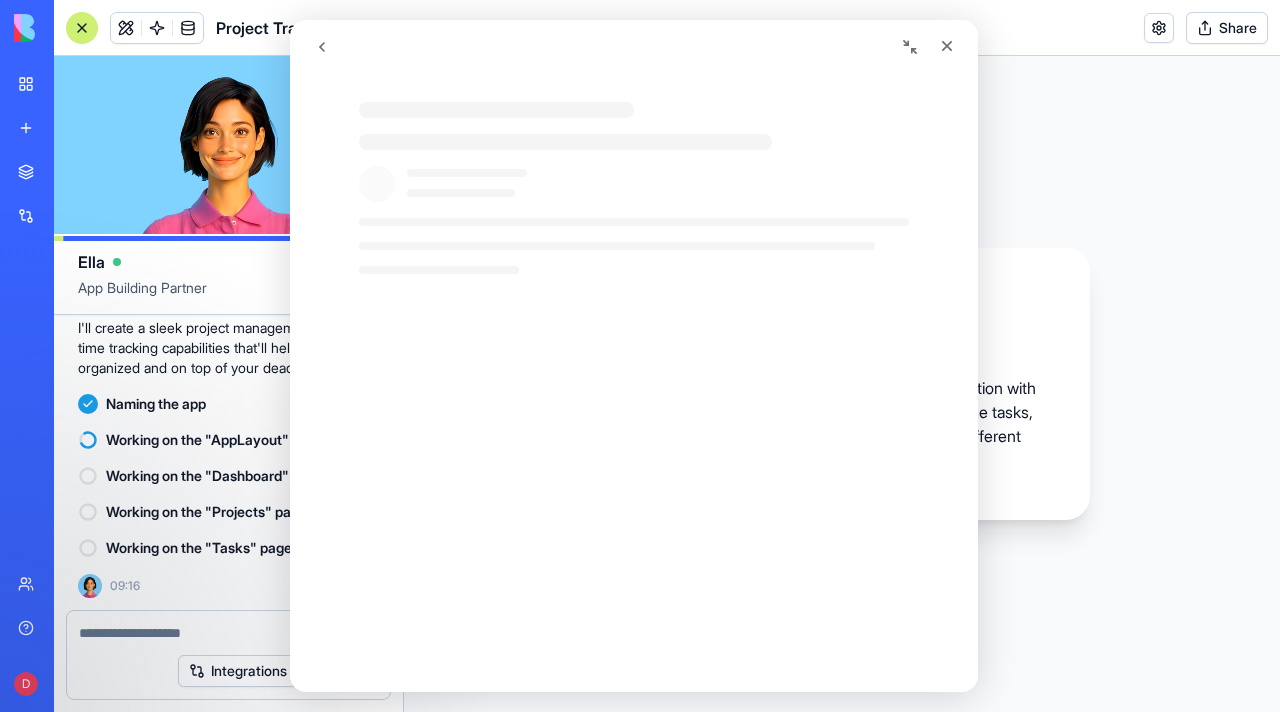 scroll, scrollTop: 0, scrollLeft: 0, axis: both 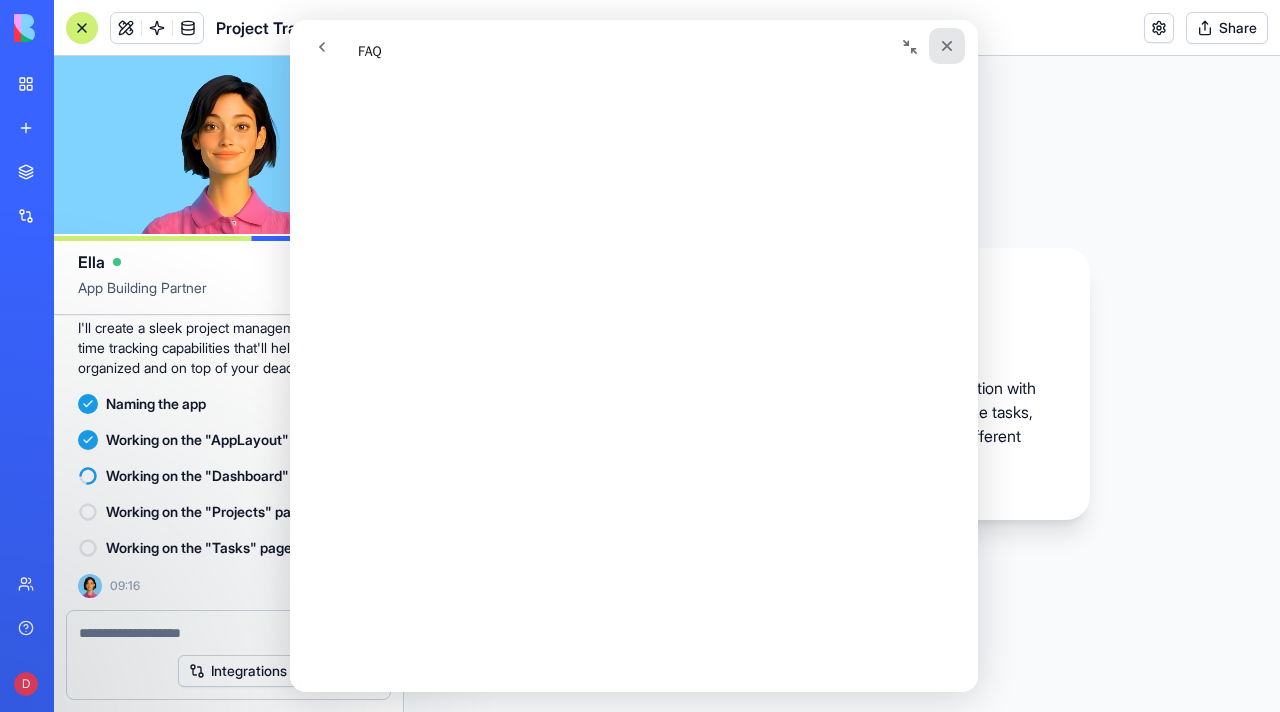 click 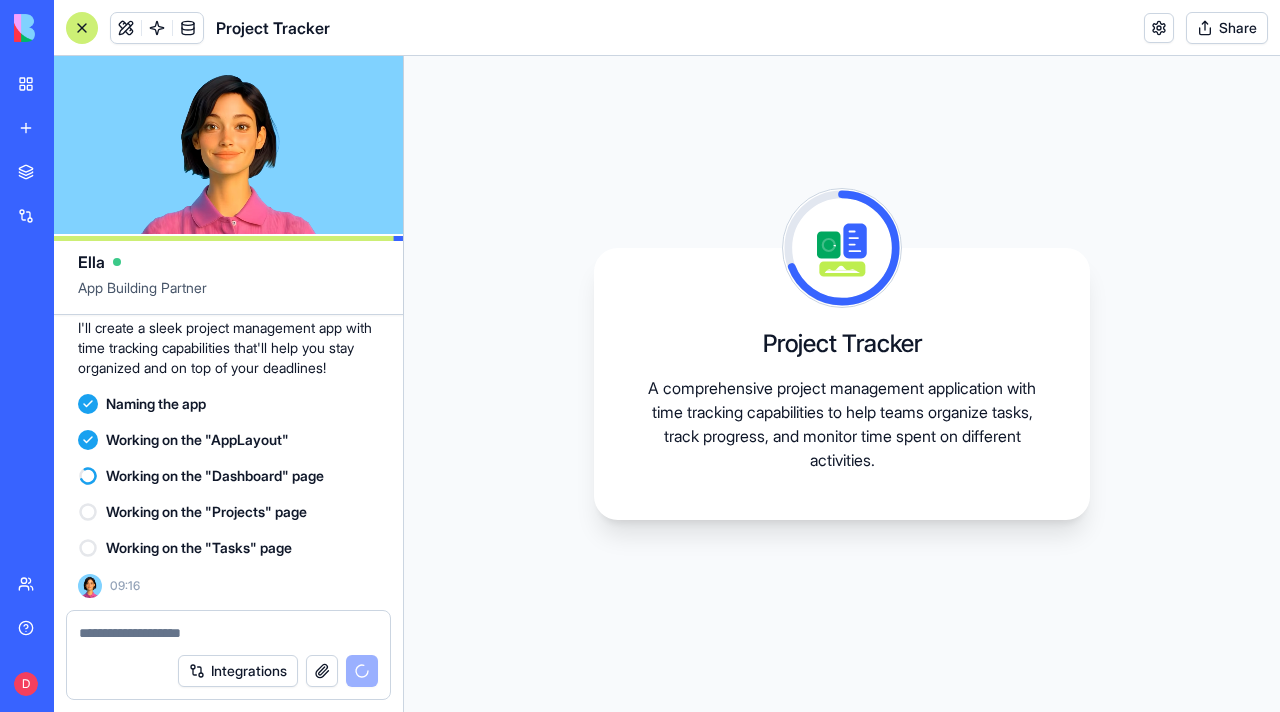 scroll, scrollTop: 0, scrollLeft: 0, axis: both 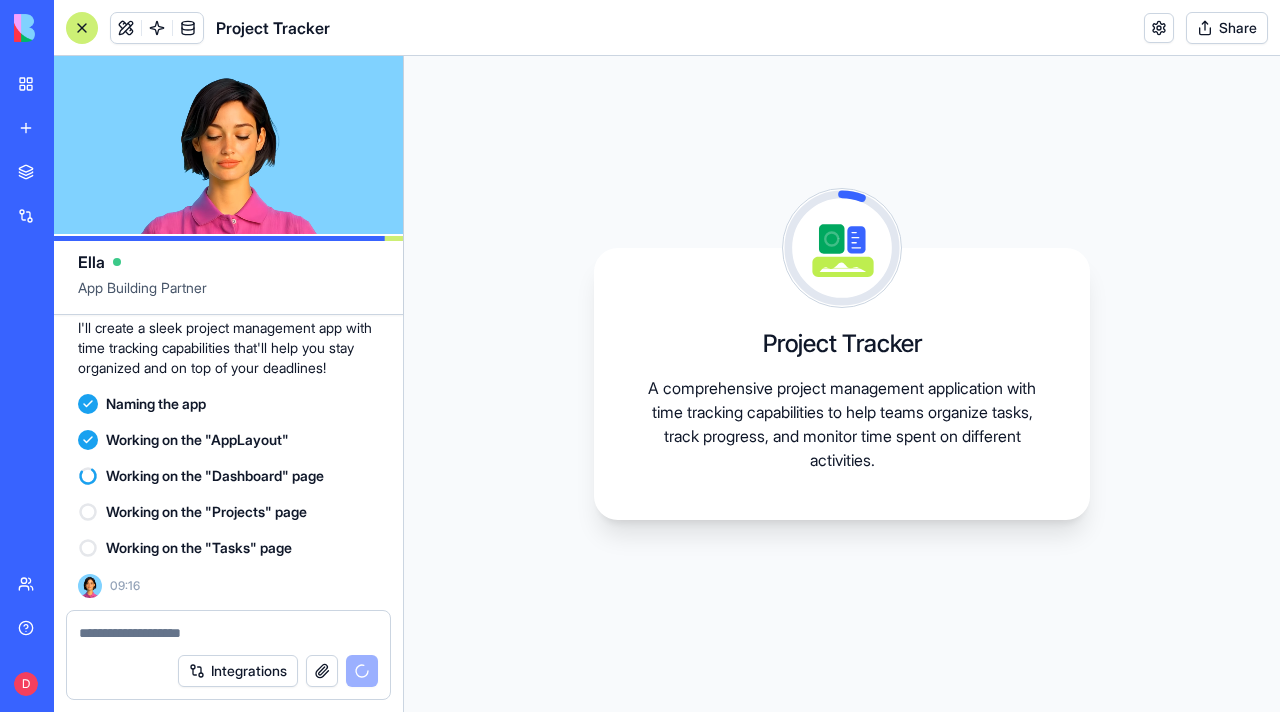 click on "Upgrade" at bounding box center (138, 684) 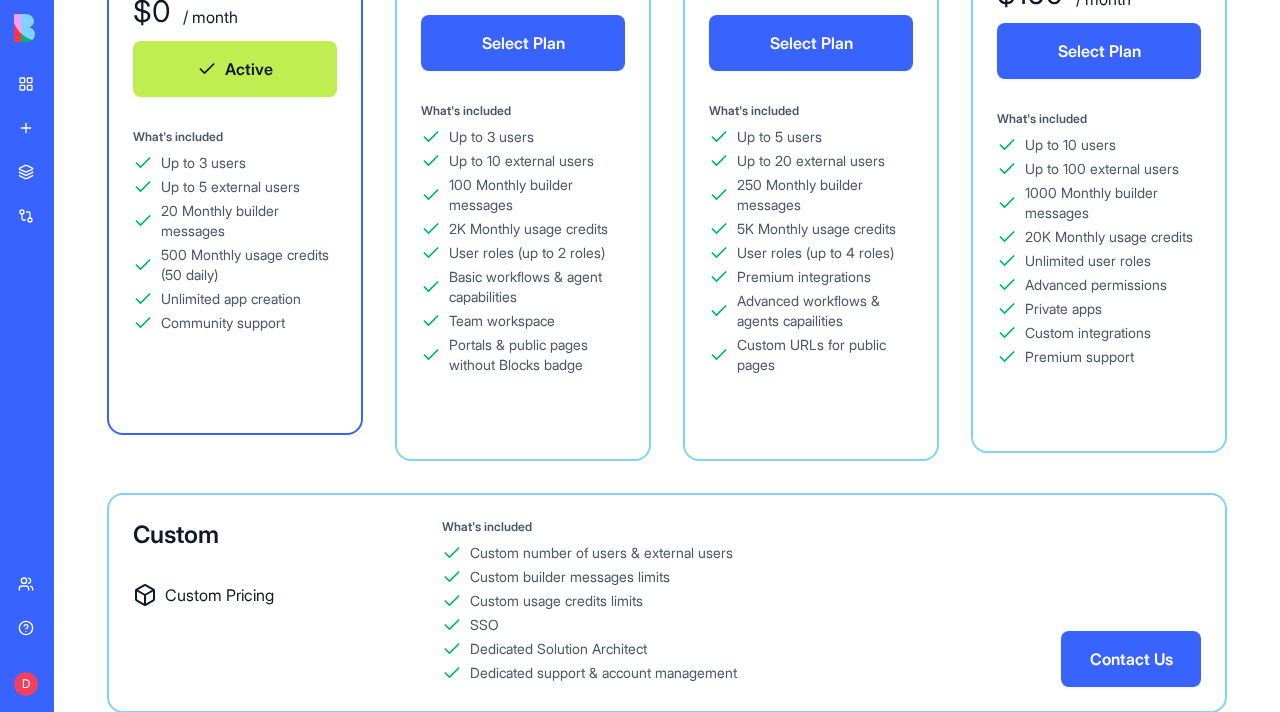 scroll, scrollTop: 0, scrollLeft: 0, axis: both 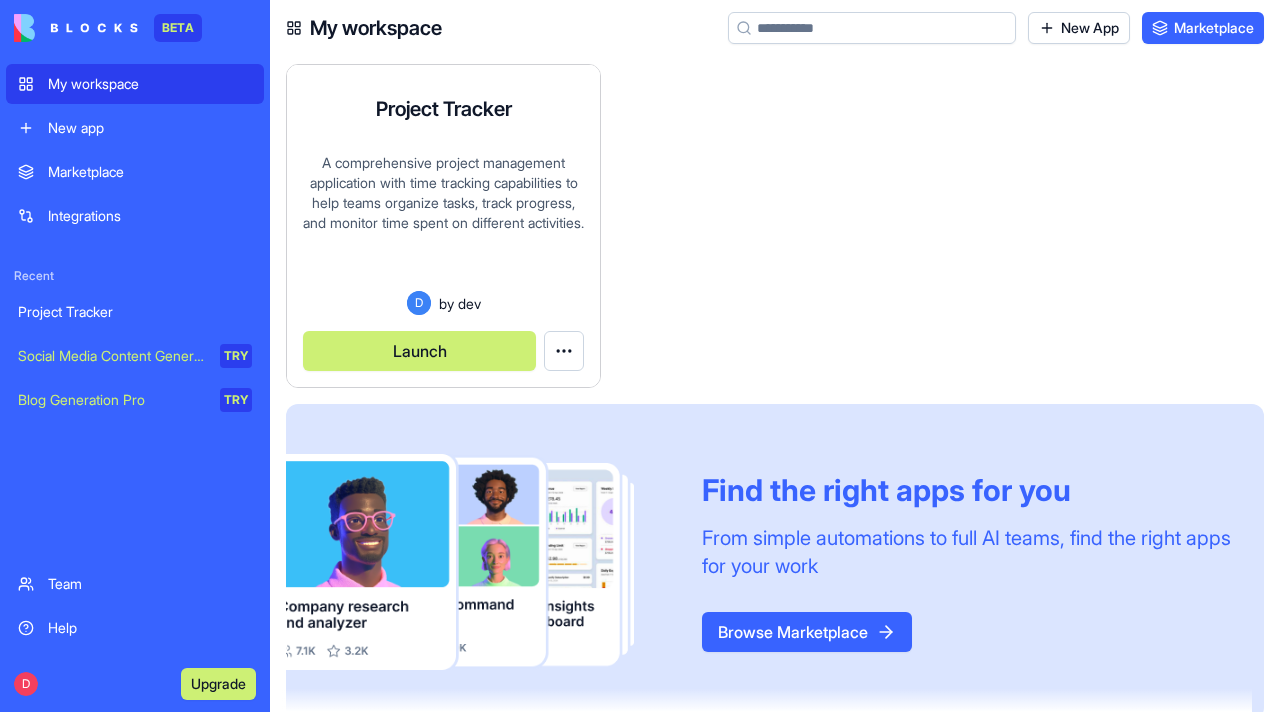 click on "Launch" at bounding box center [419, 351] 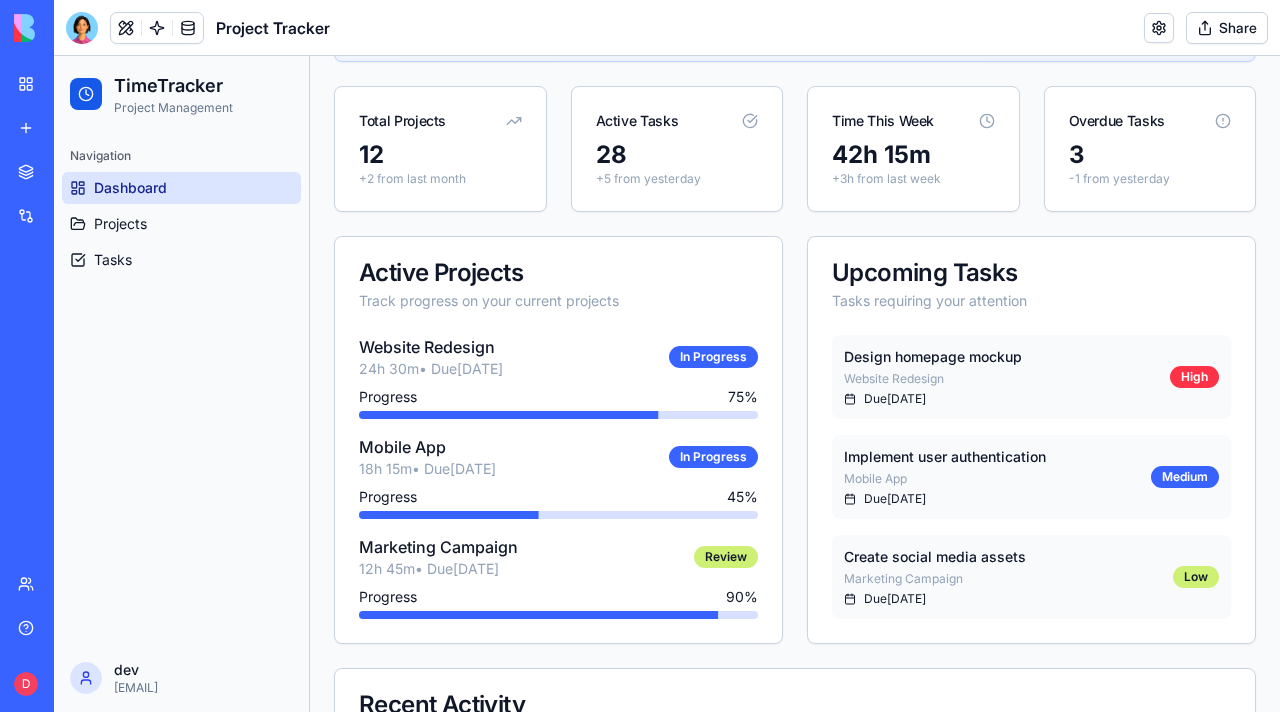 scroll, scrollTop: 221, scrollLeft: 0, axis: vertical 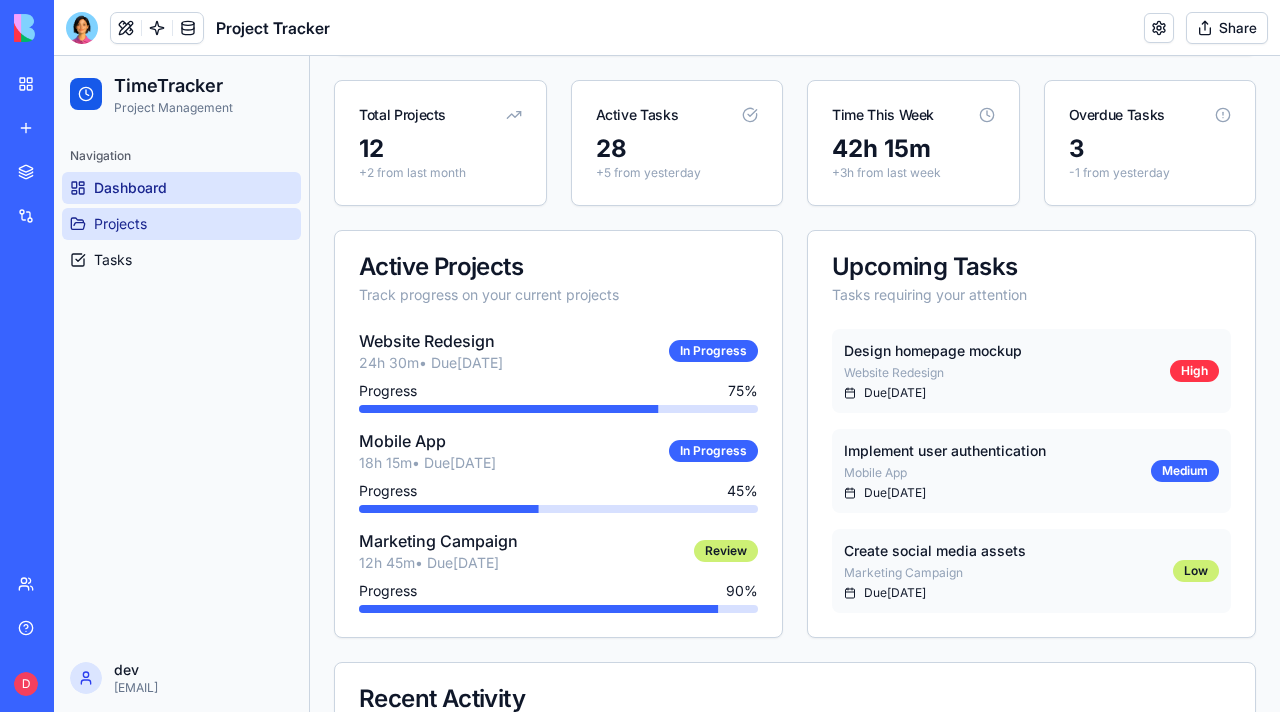 click on "Projects" at bounding box center [181, 224] 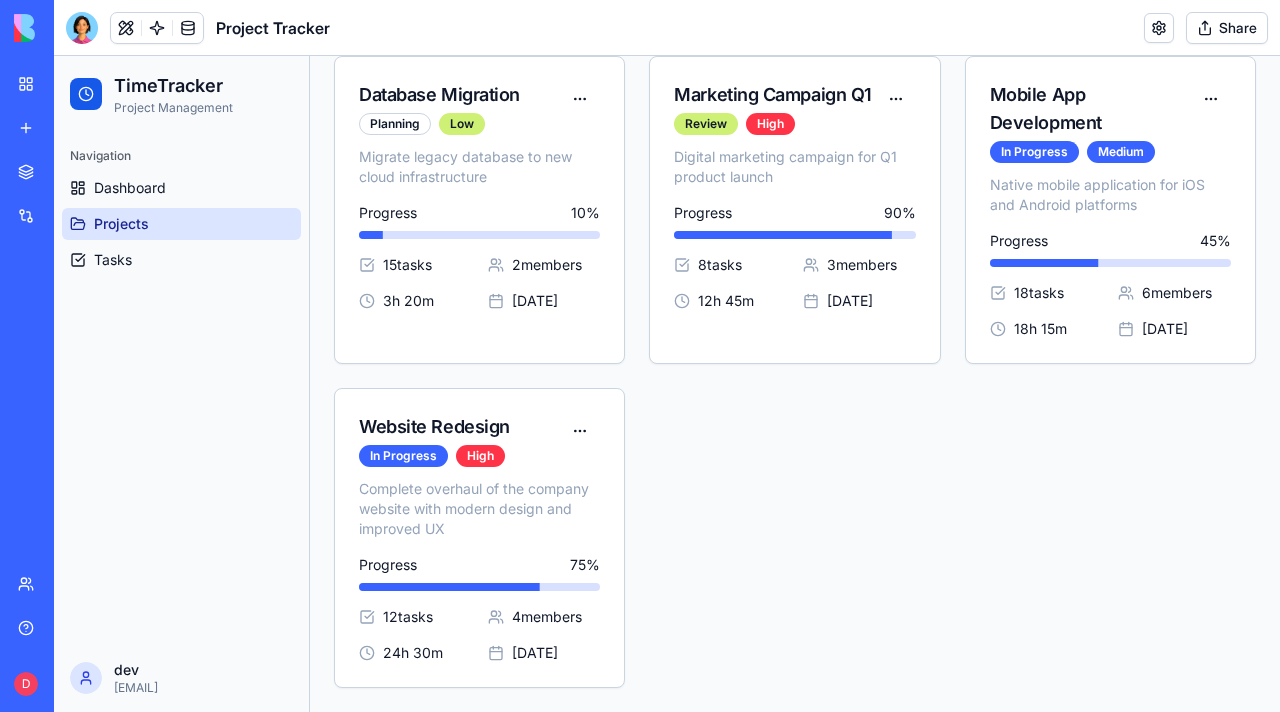 scroll, scrollTop: 121, scrollLeft: 0, axis: vertical 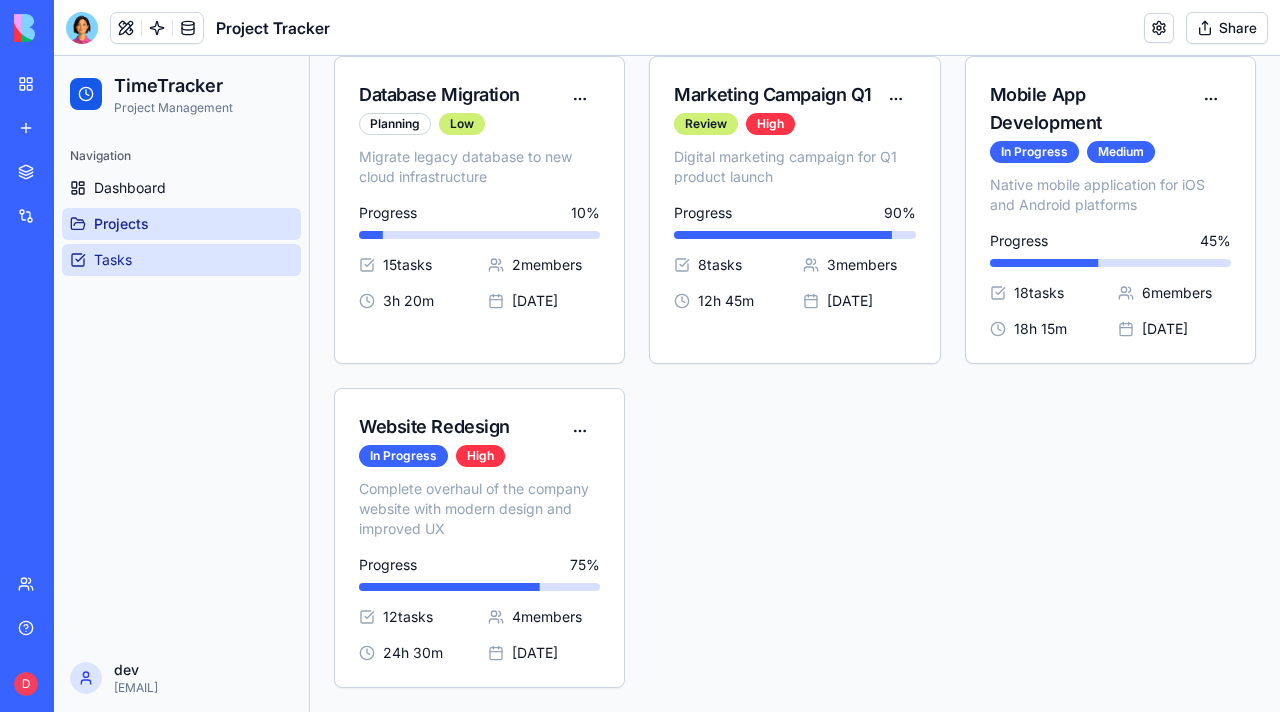 click on "Tasks" at bounding box center (181, 260) 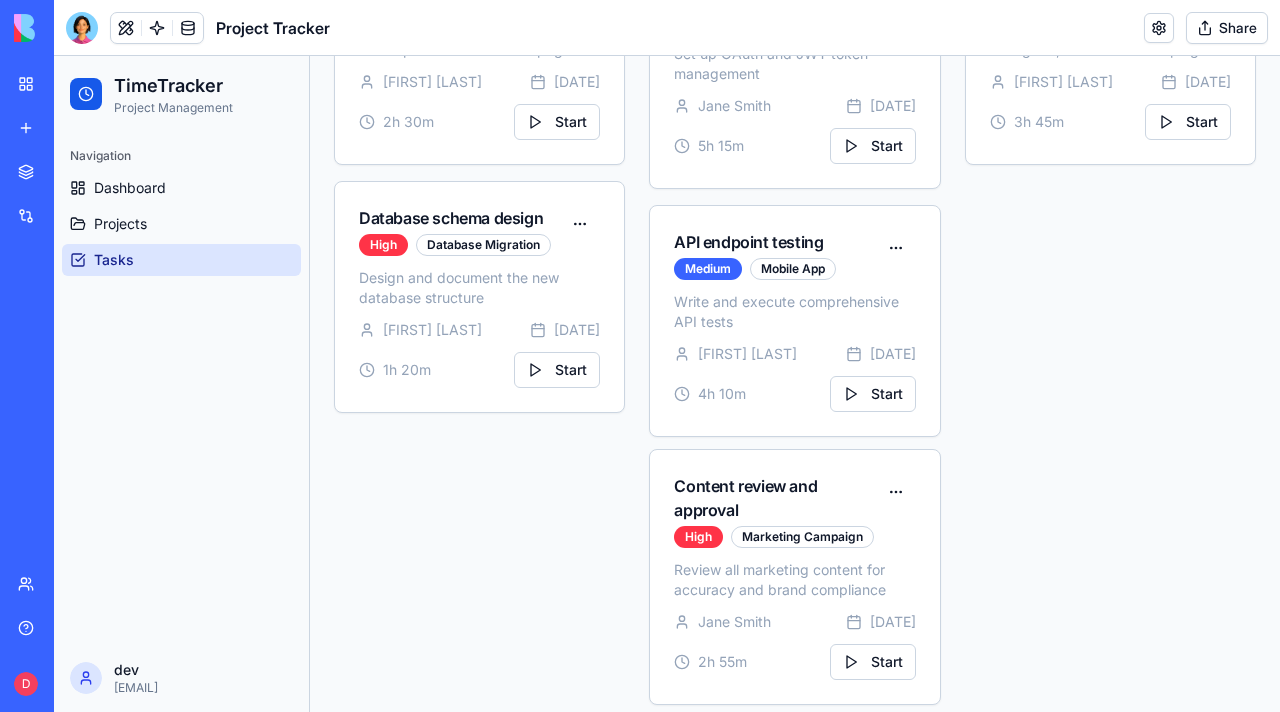 scroll, scrollTop: 355, scrollLeft: 0, axis: vertical 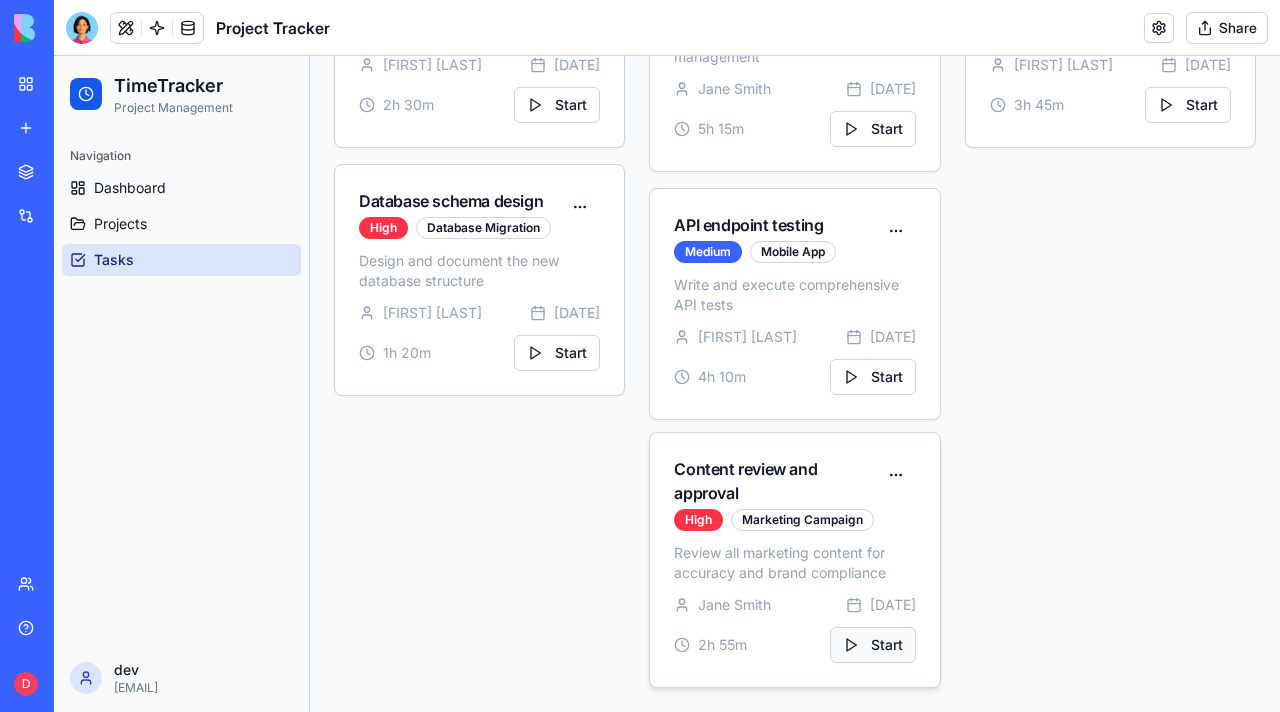 click on "Start" at bounding box center (873, 645) 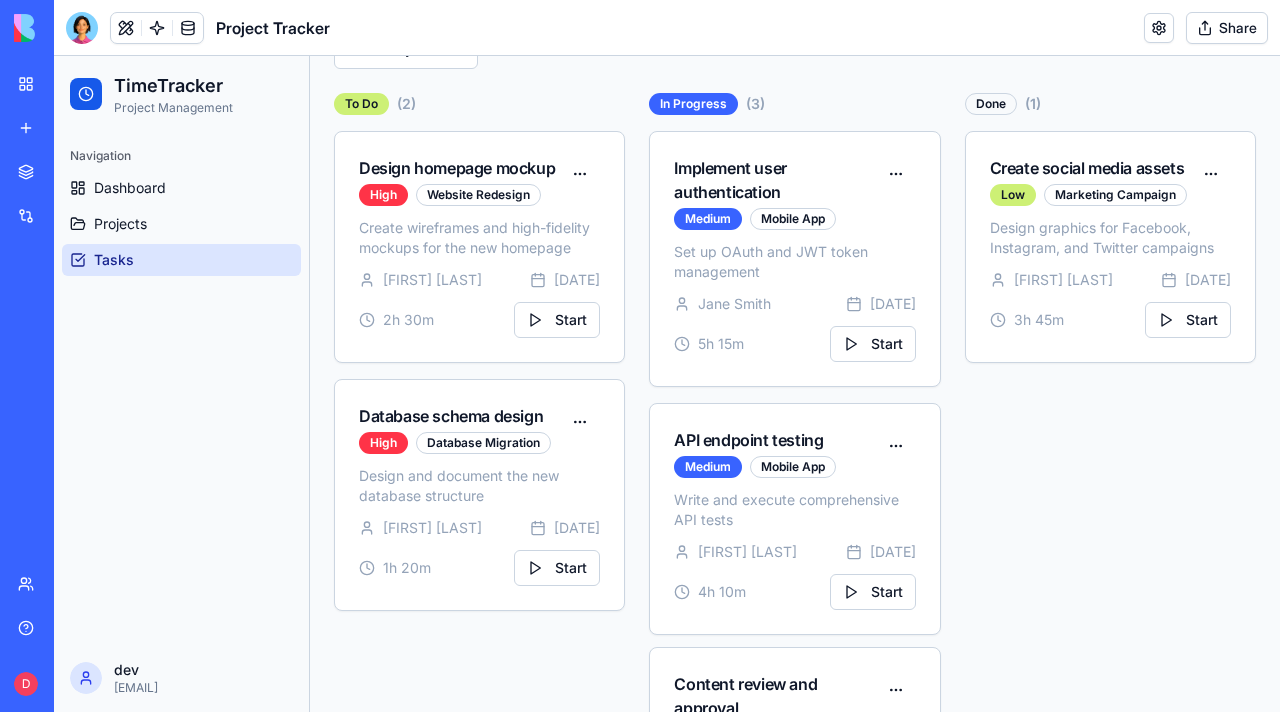 scroll, scrollTop: 355, scrollLeft: 0, axis: vertical 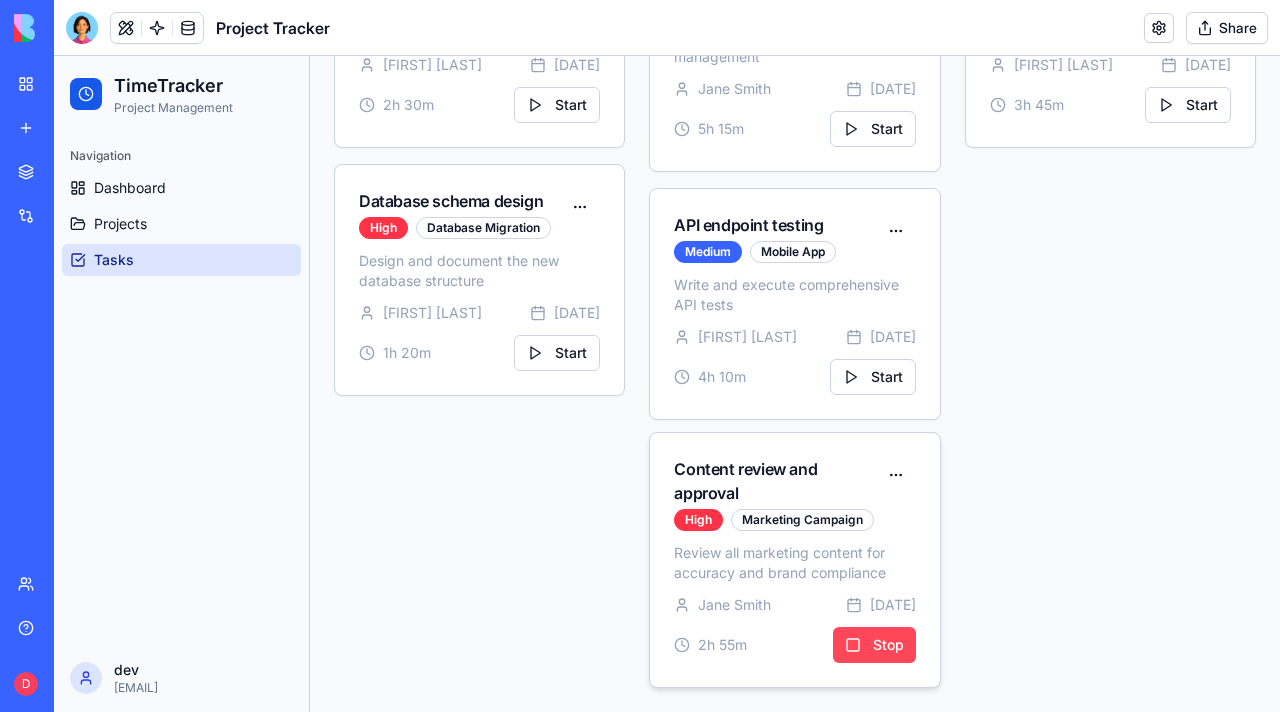 click on "Stop" at bounding box center [874, 645] 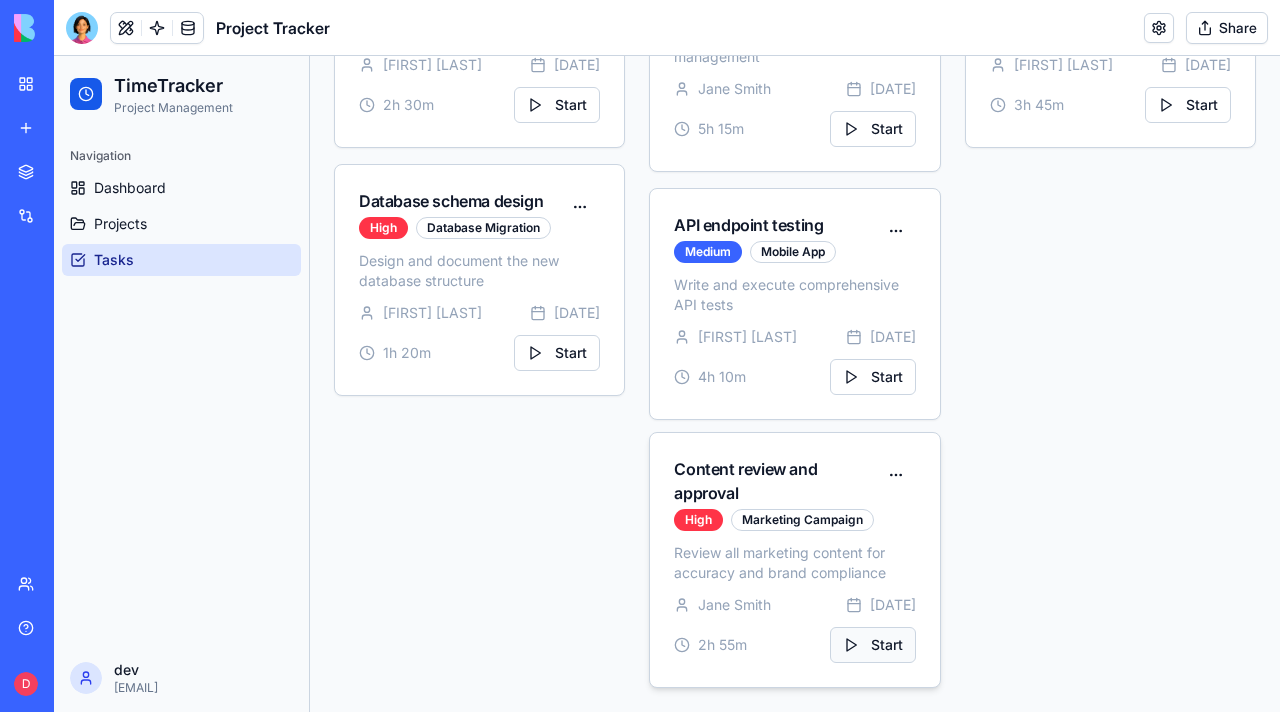 click on "Start" at bounding box center [873, 645] 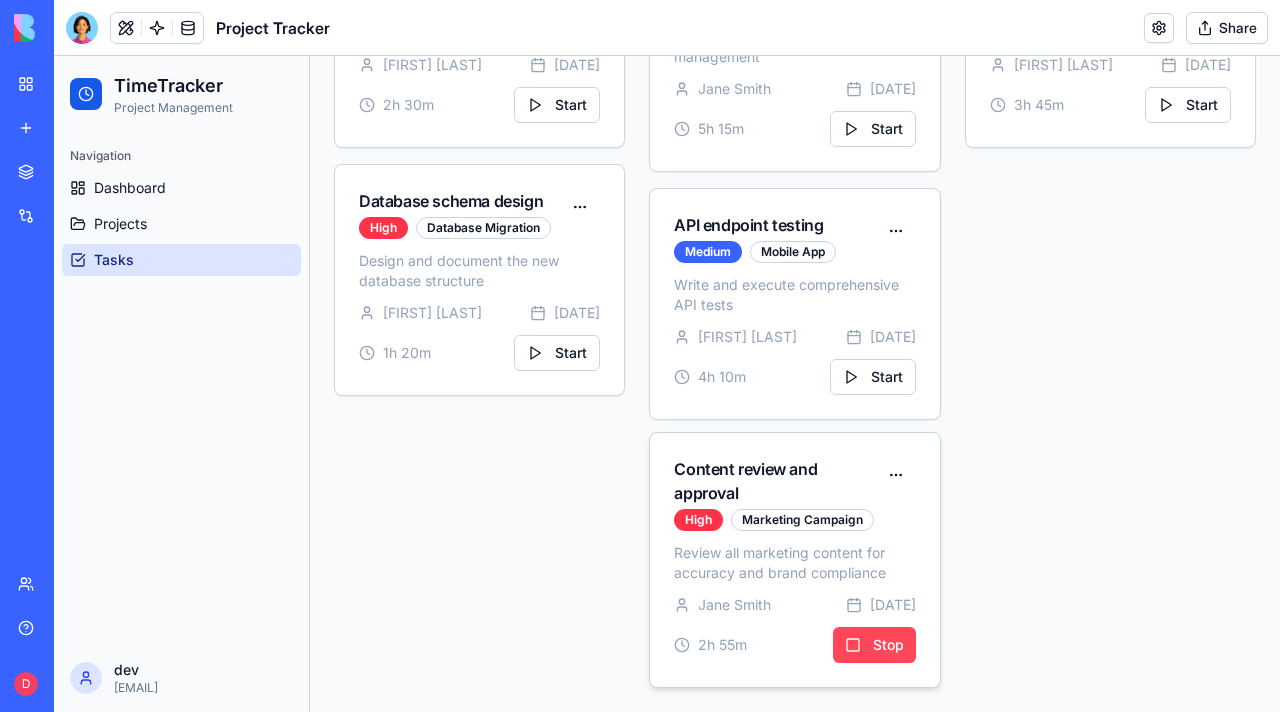 click on "Stop" at bounding box center [874, 645] 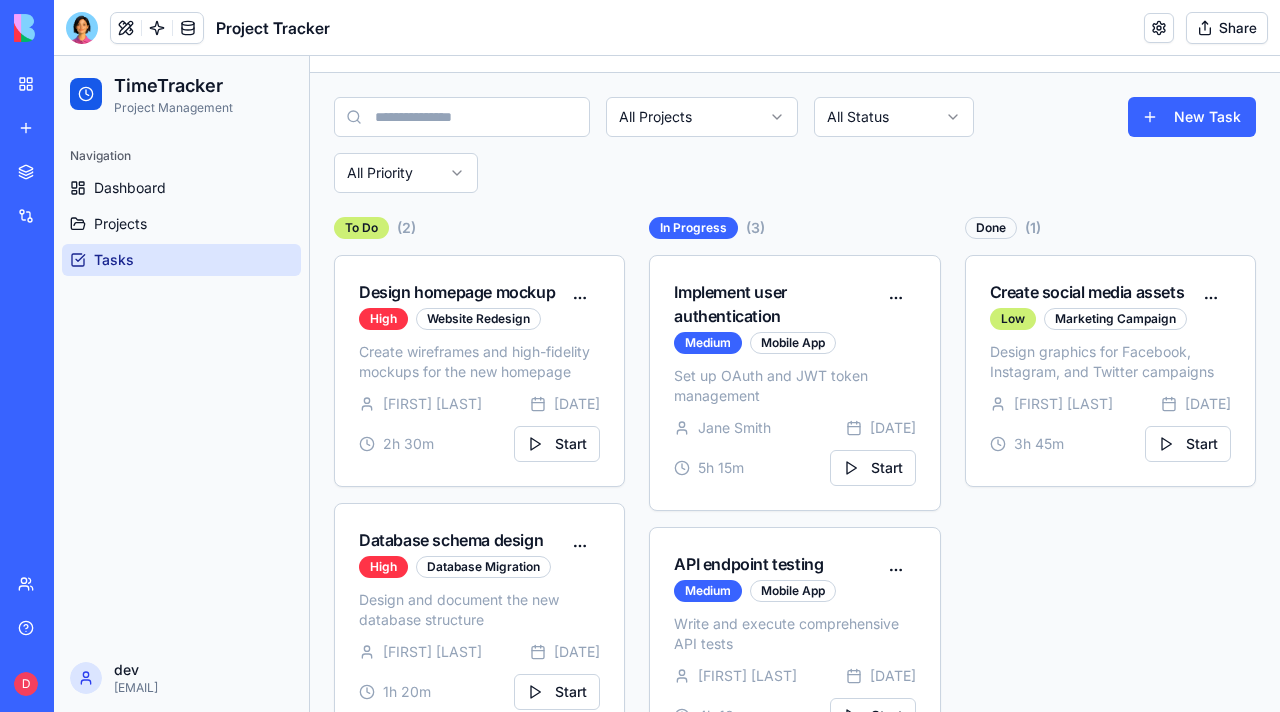 scroll, scrollTop: 0, scrollLeft: 0, axis: both 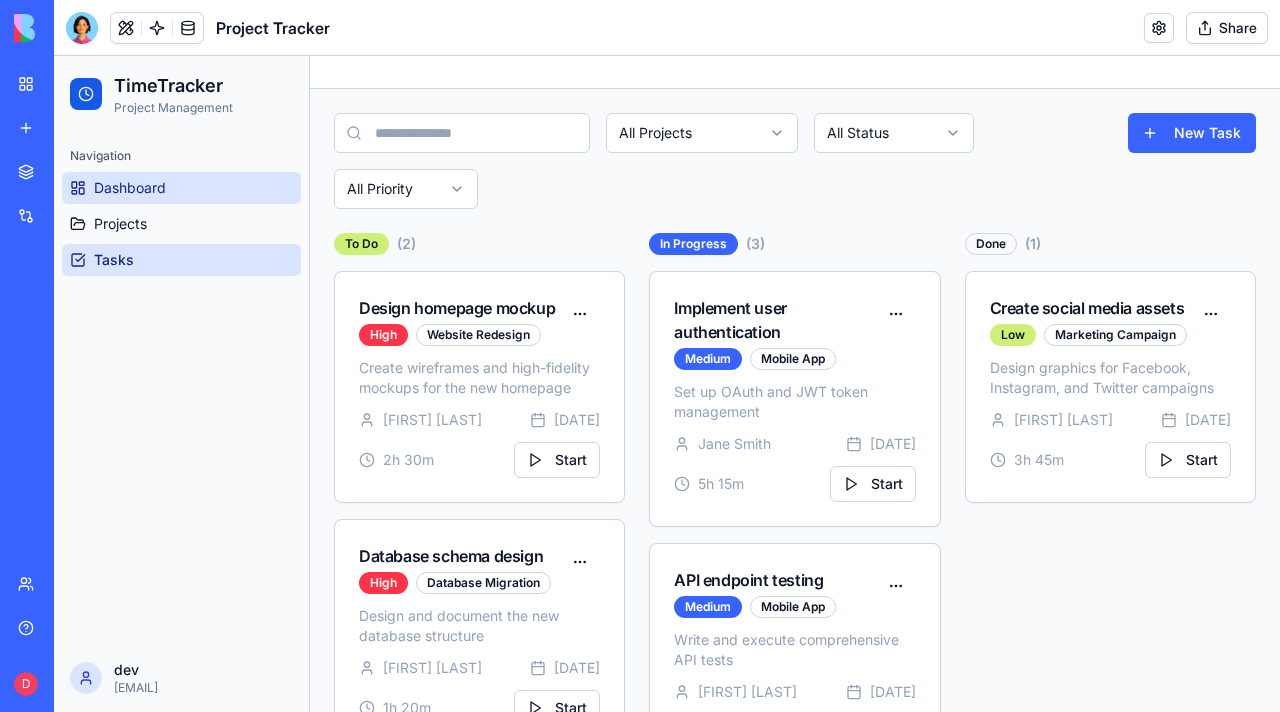 click on "Dashboard" at bounding box center (181, 188) 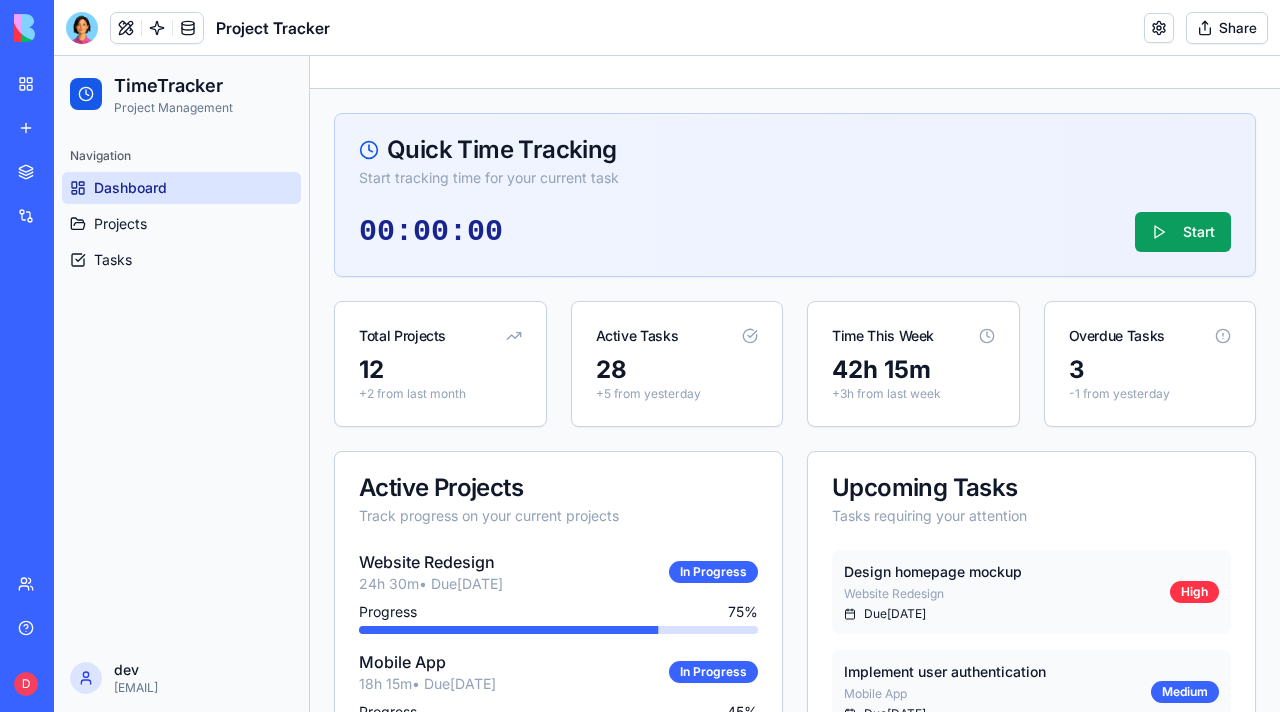 click on "TimeTracker" at bounding box center (173, 86) 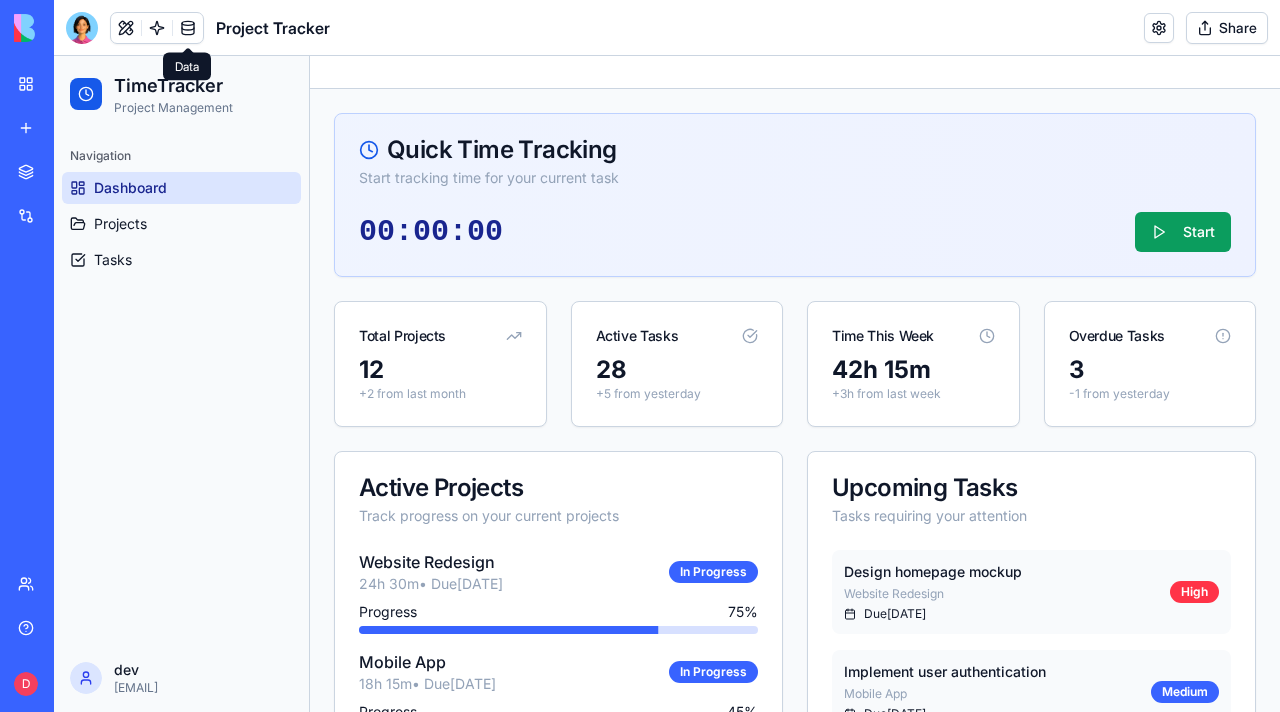 click at bounding box center (188, 28) 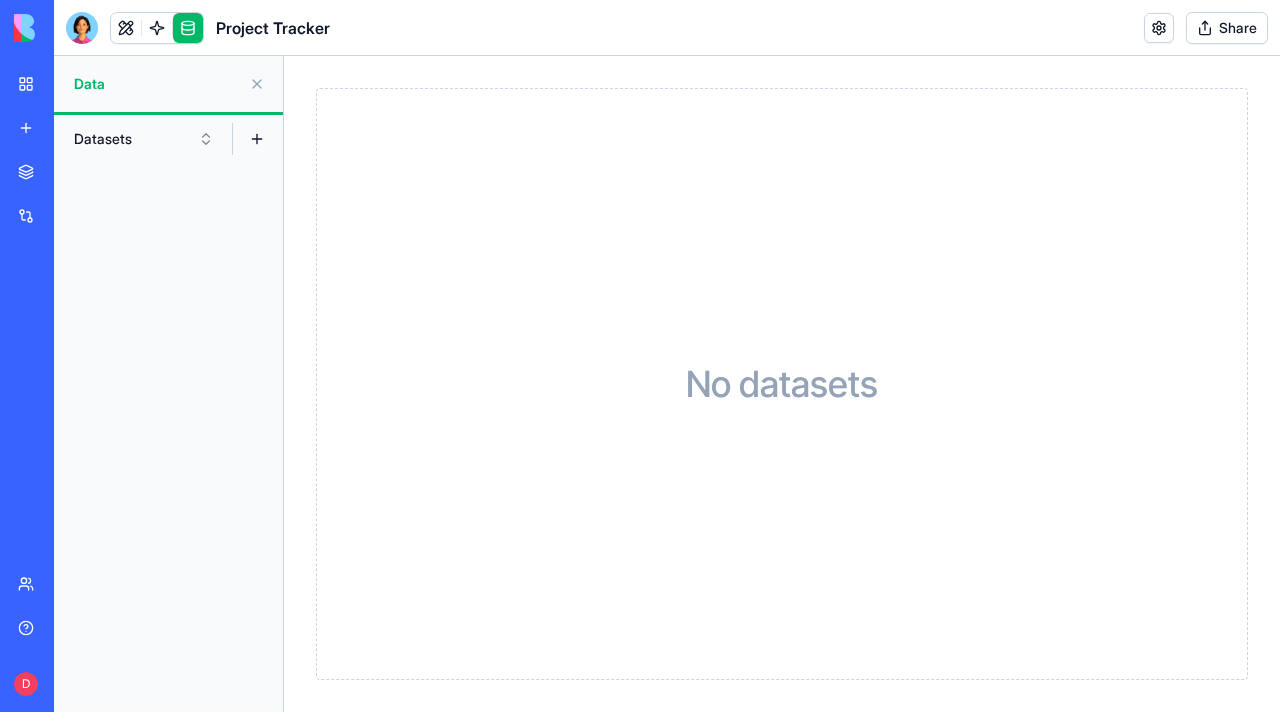 click at bounding box center [257, 139] 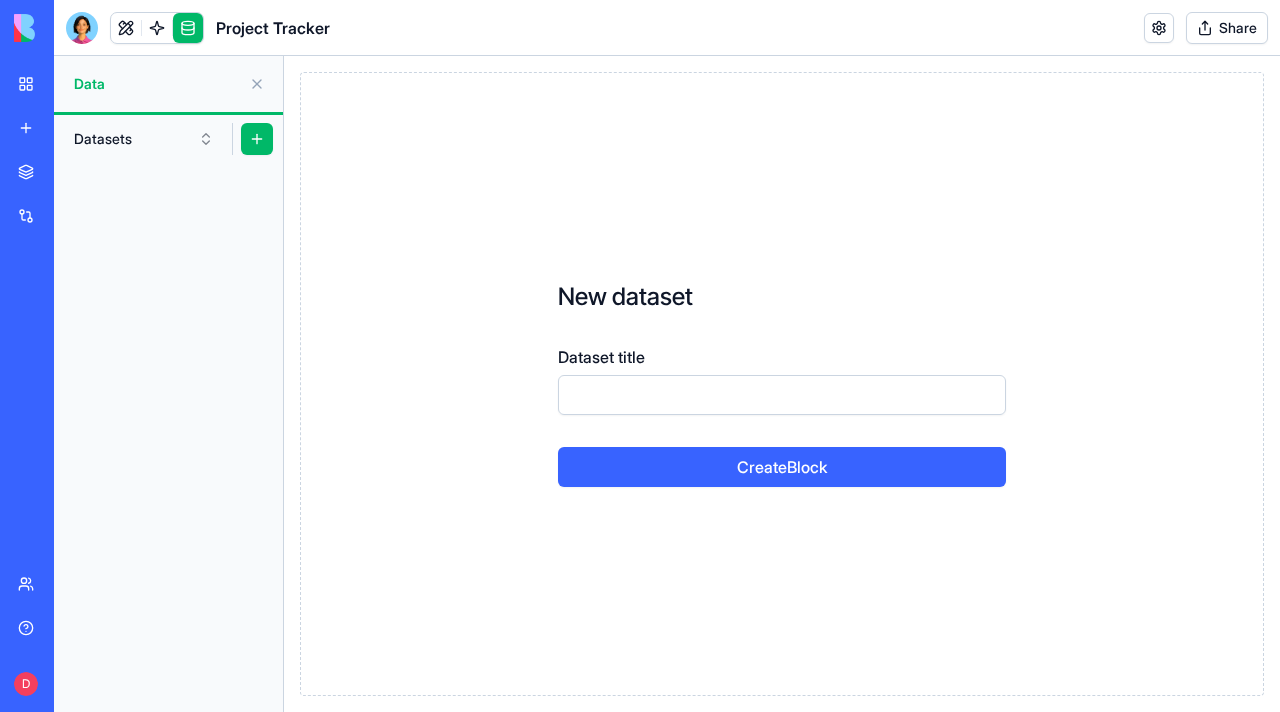 click on "Dataset title" at bounding box center [782, 395] 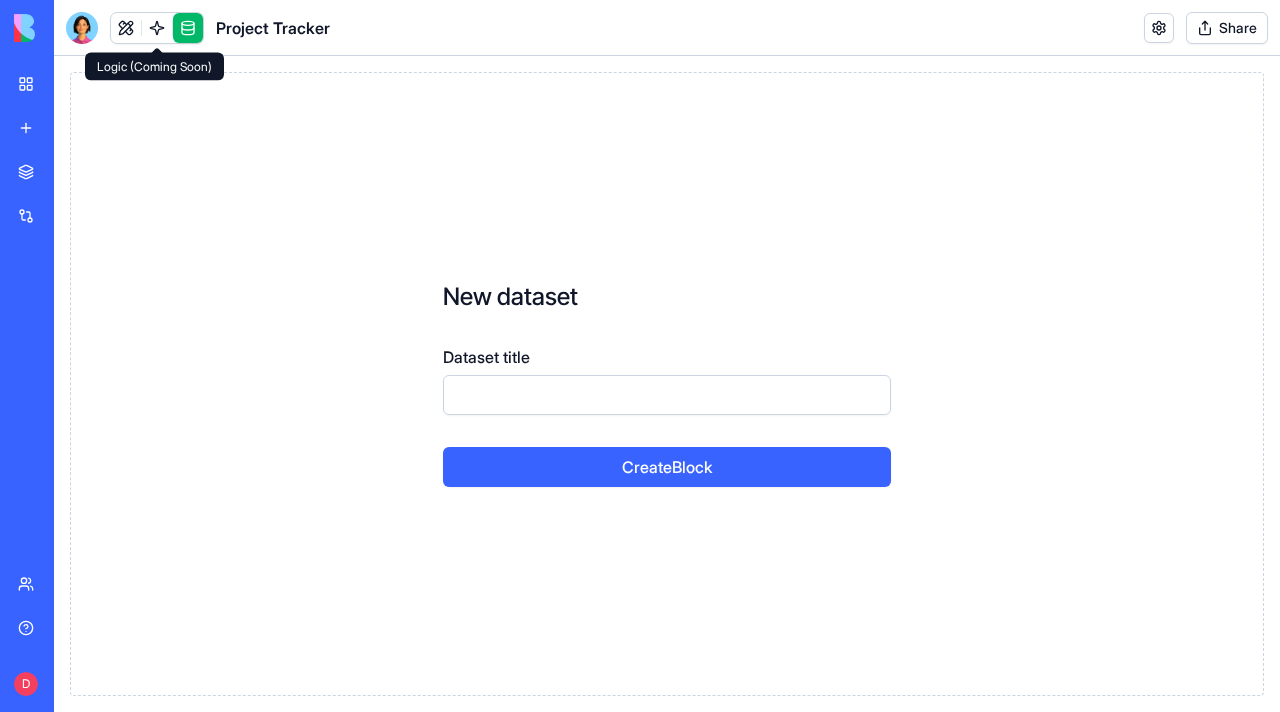 click at bounding box center [157, 28] 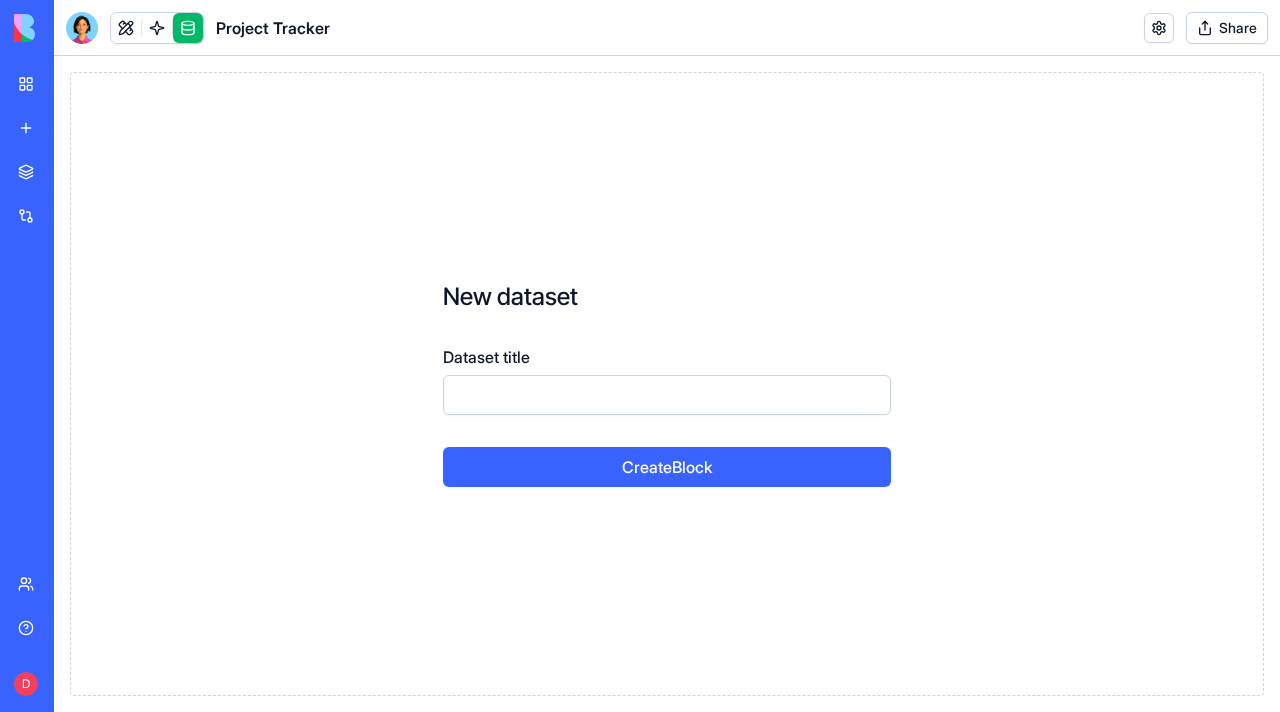 click at bounding box center (157, 28) 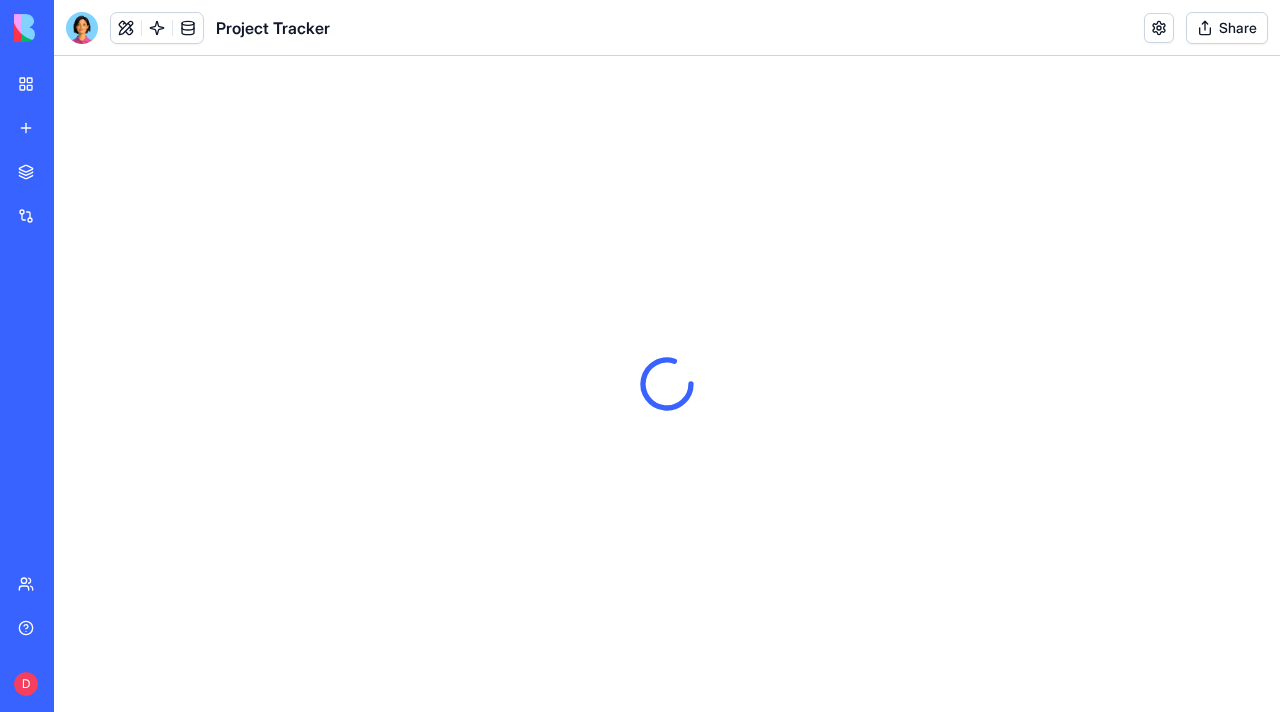 scroll, scrollTop: 0, scrollLeft: 0, axis: both 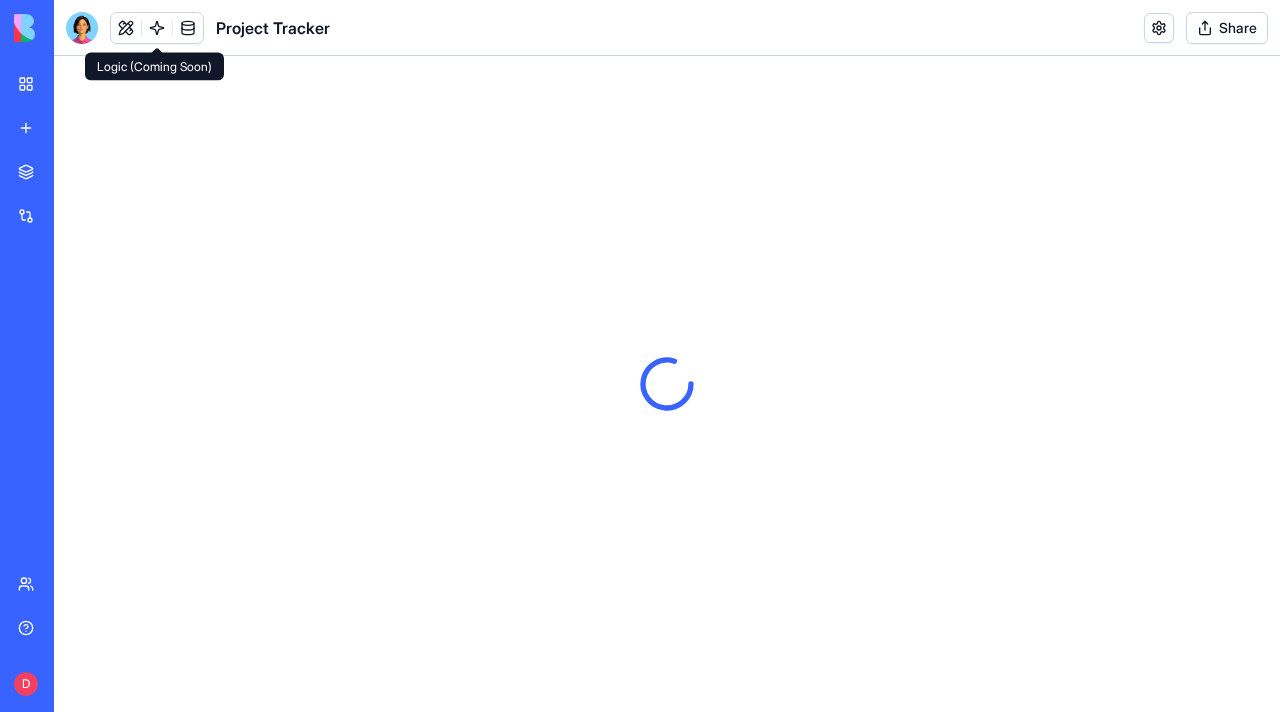 click at bounding box center (157, 28) 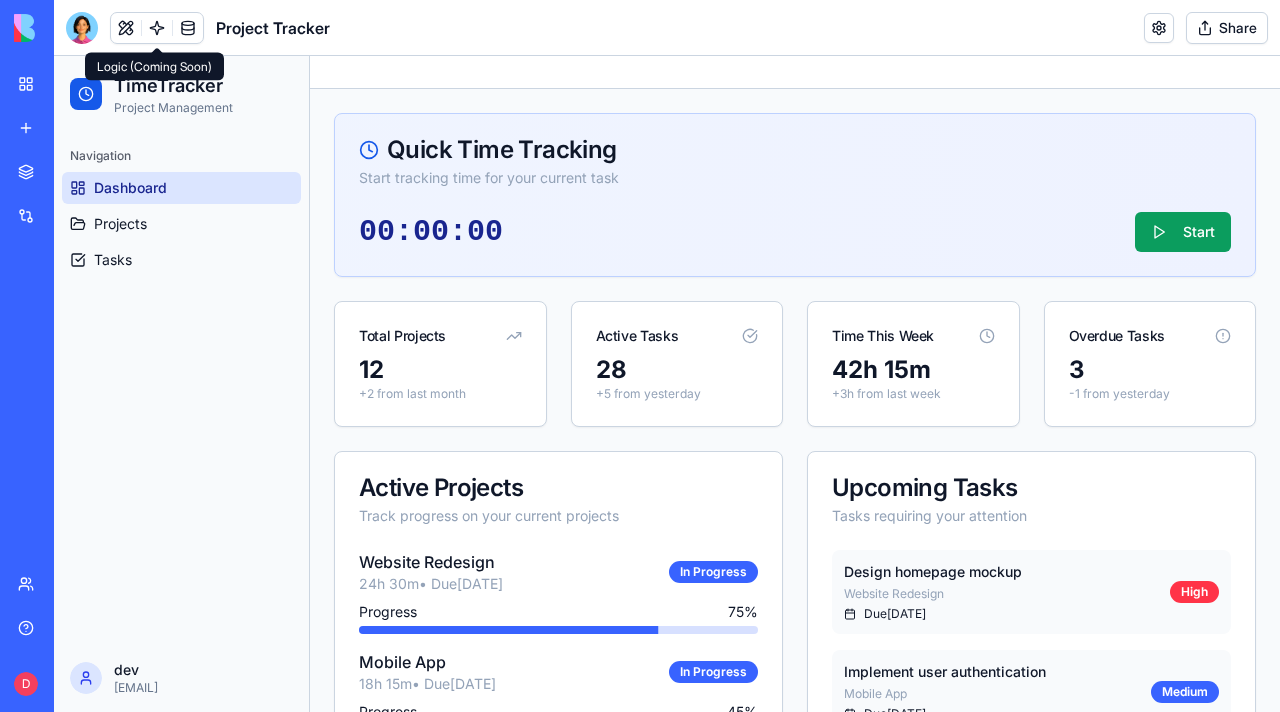 click at bounding box center (157, 28) 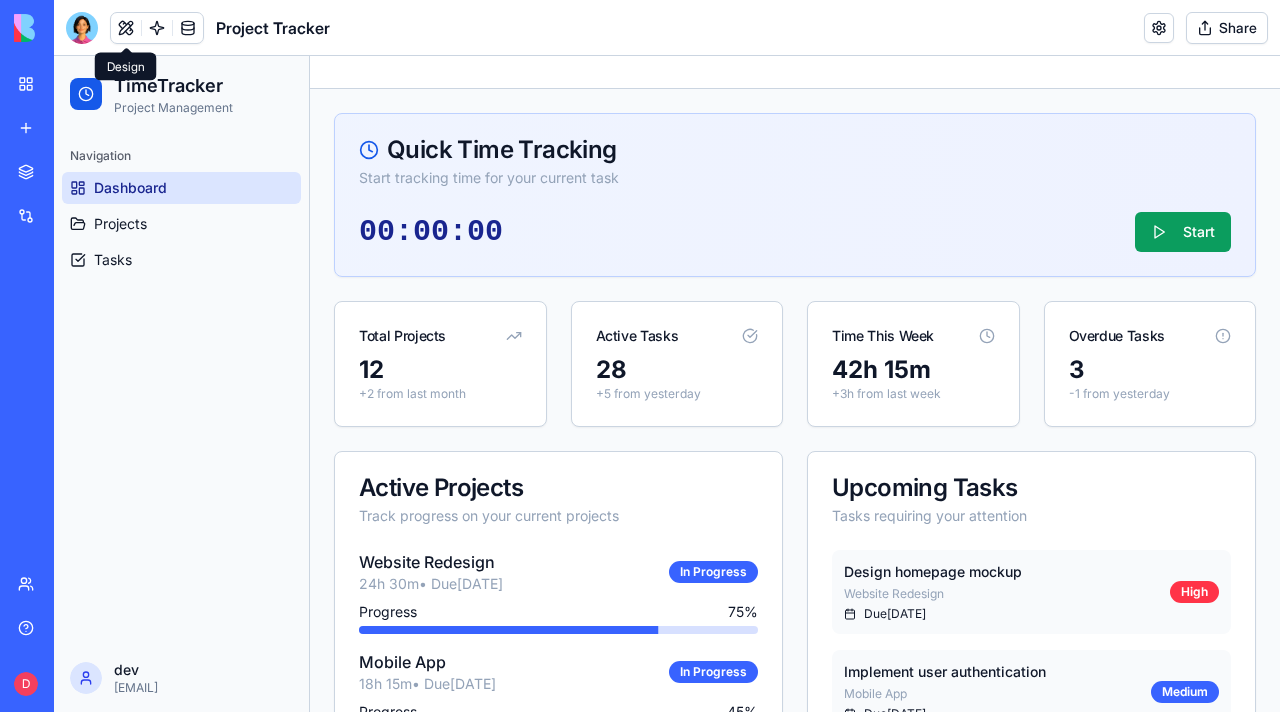 click at bounding box center [126, 28] 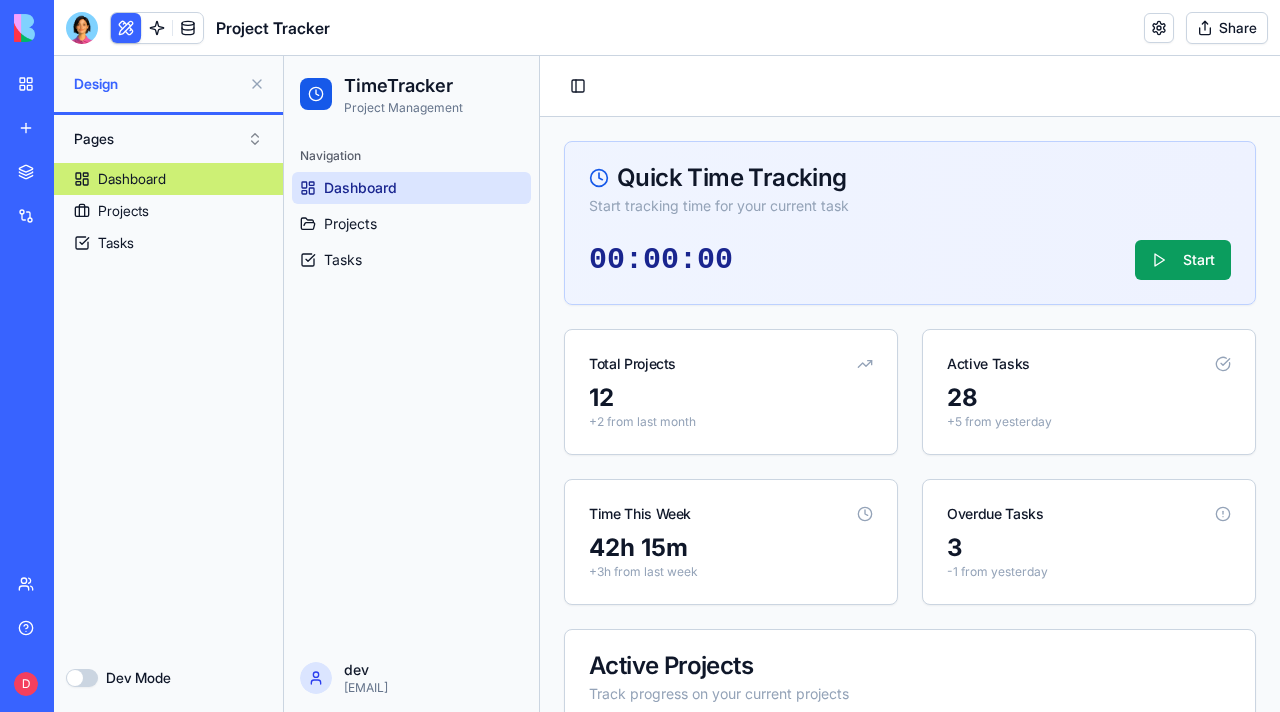 click on "Dev Mode" at bounding box center (82, 678) 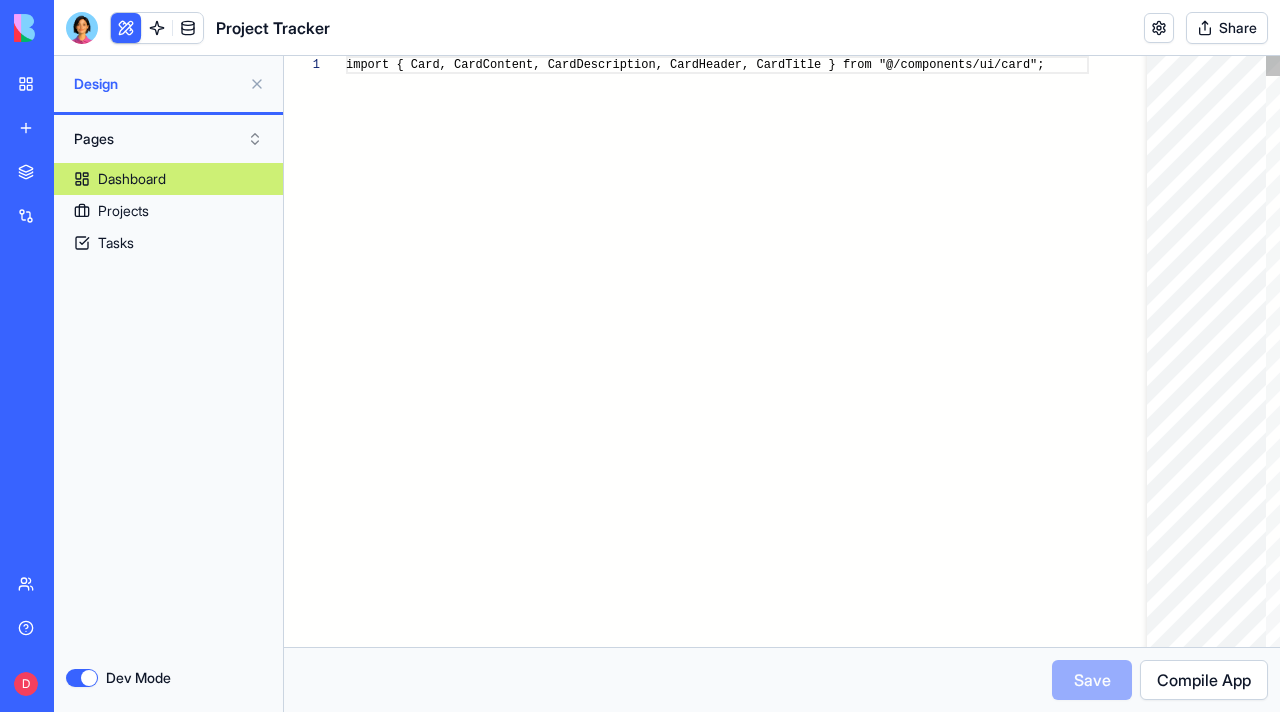 scroll, scrollTop: 162, scrollLeft: 0, axis: vertical 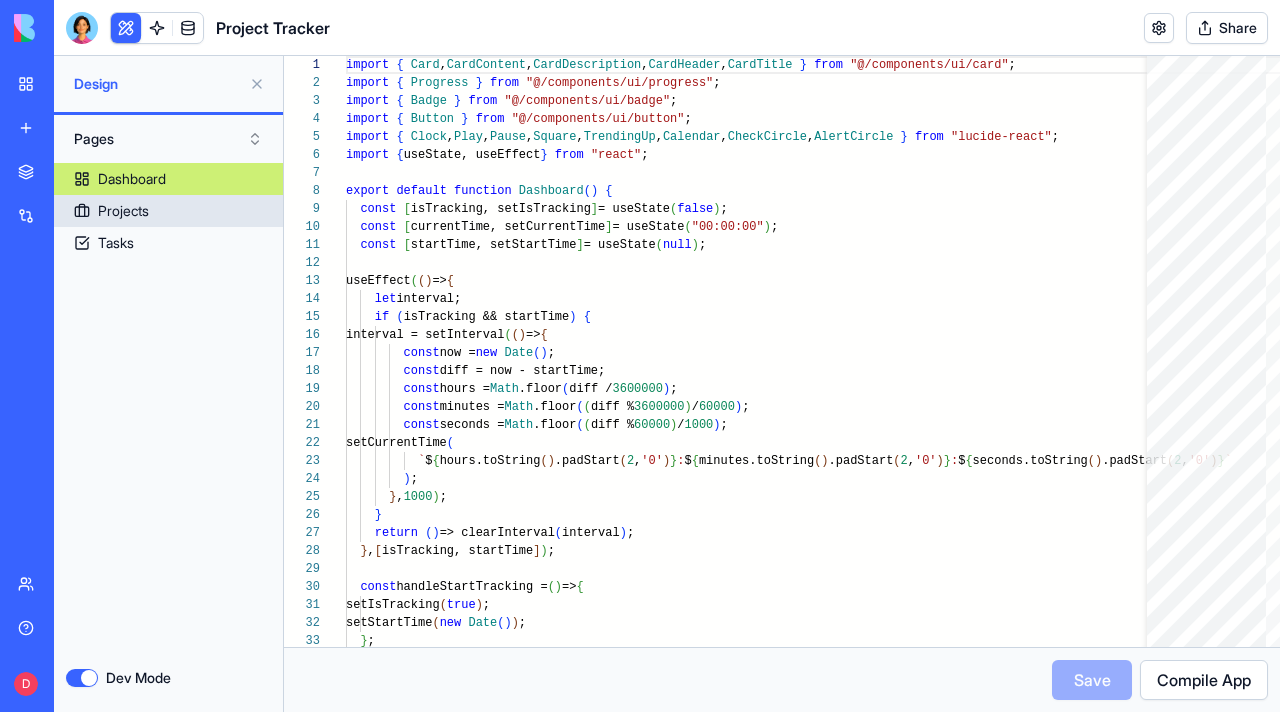 click on "Projects" at bounding box center [168, 211] 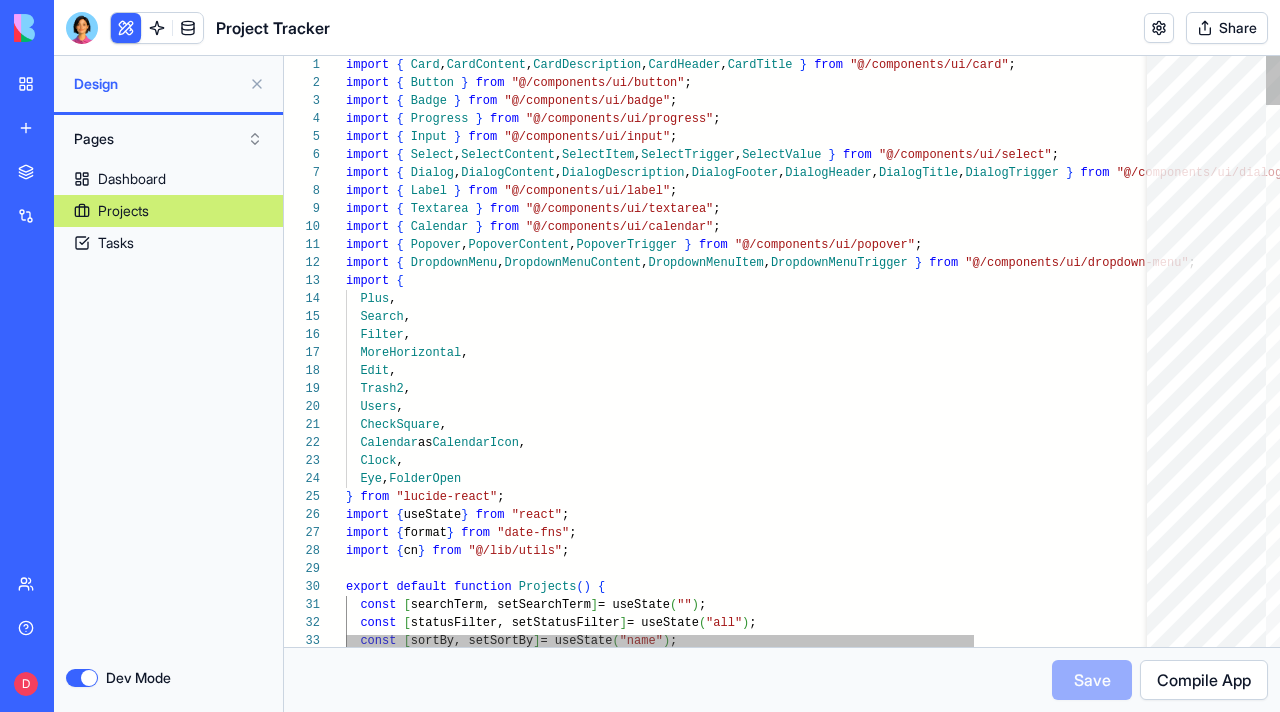 scroll, scrollTop: 36, scrollLeft: 0, axis: vertical 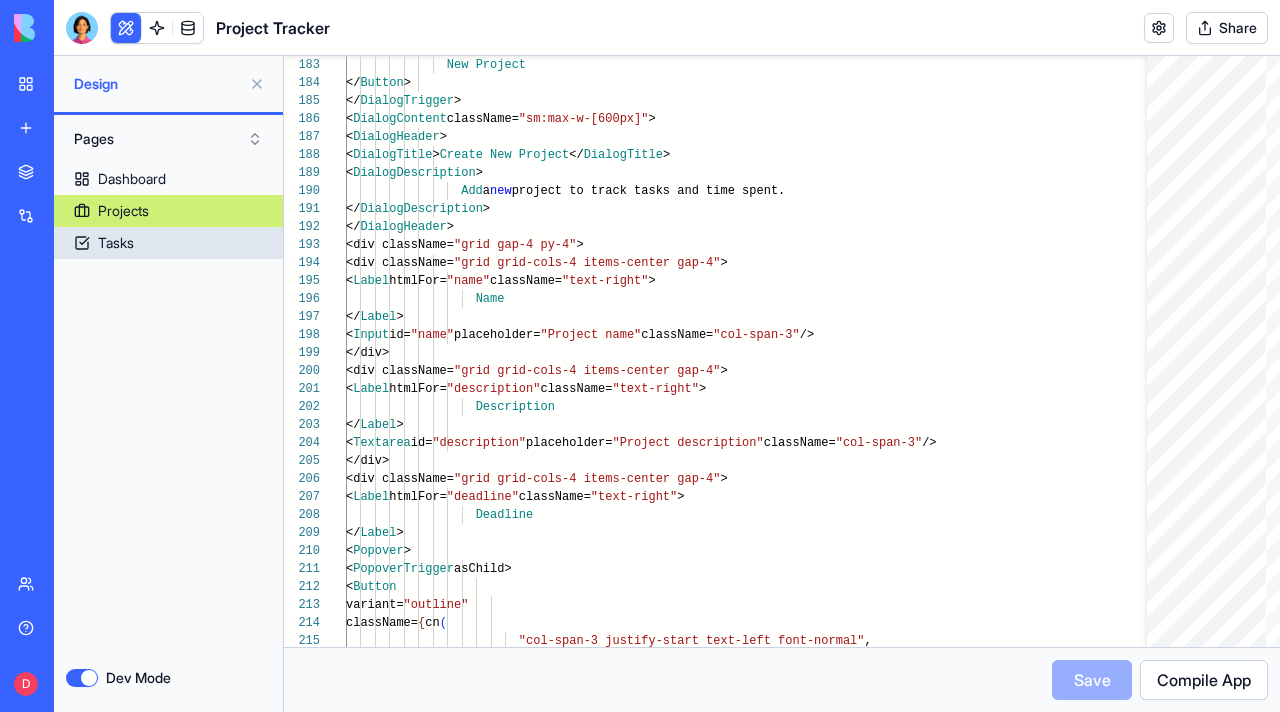 click on "Tasks" at bounding box center (168, 243) 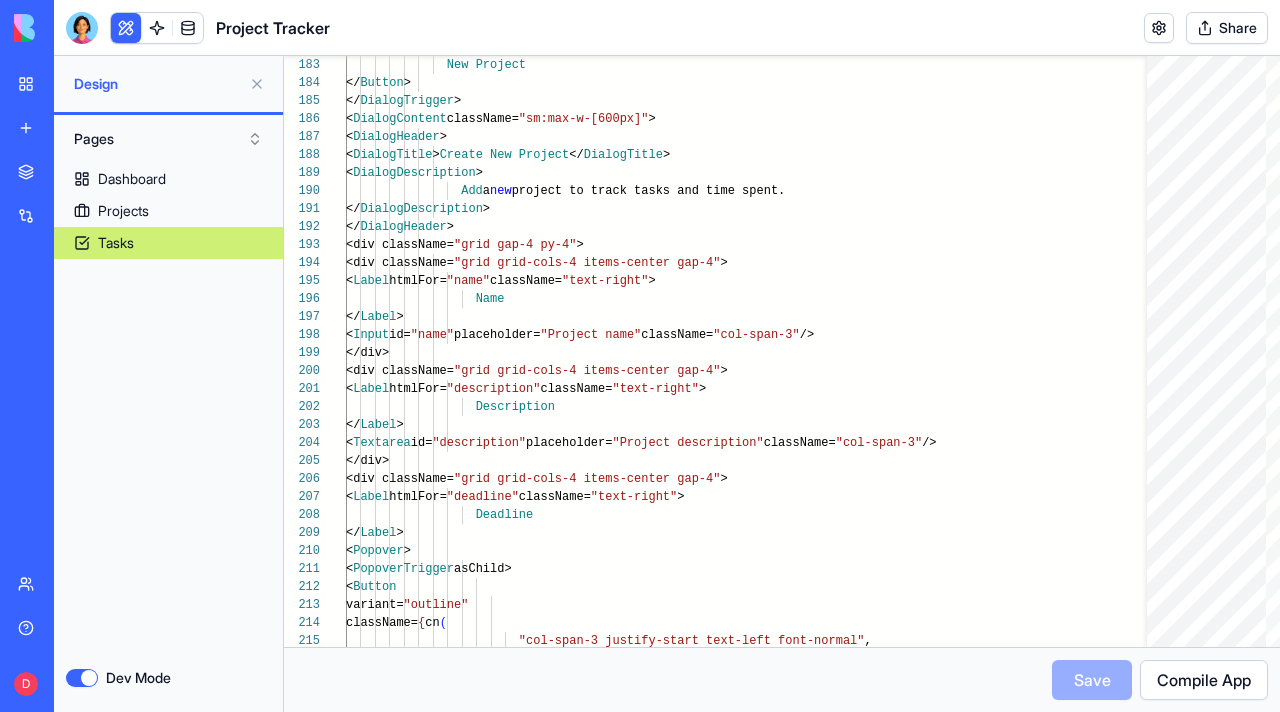 type on "**********" 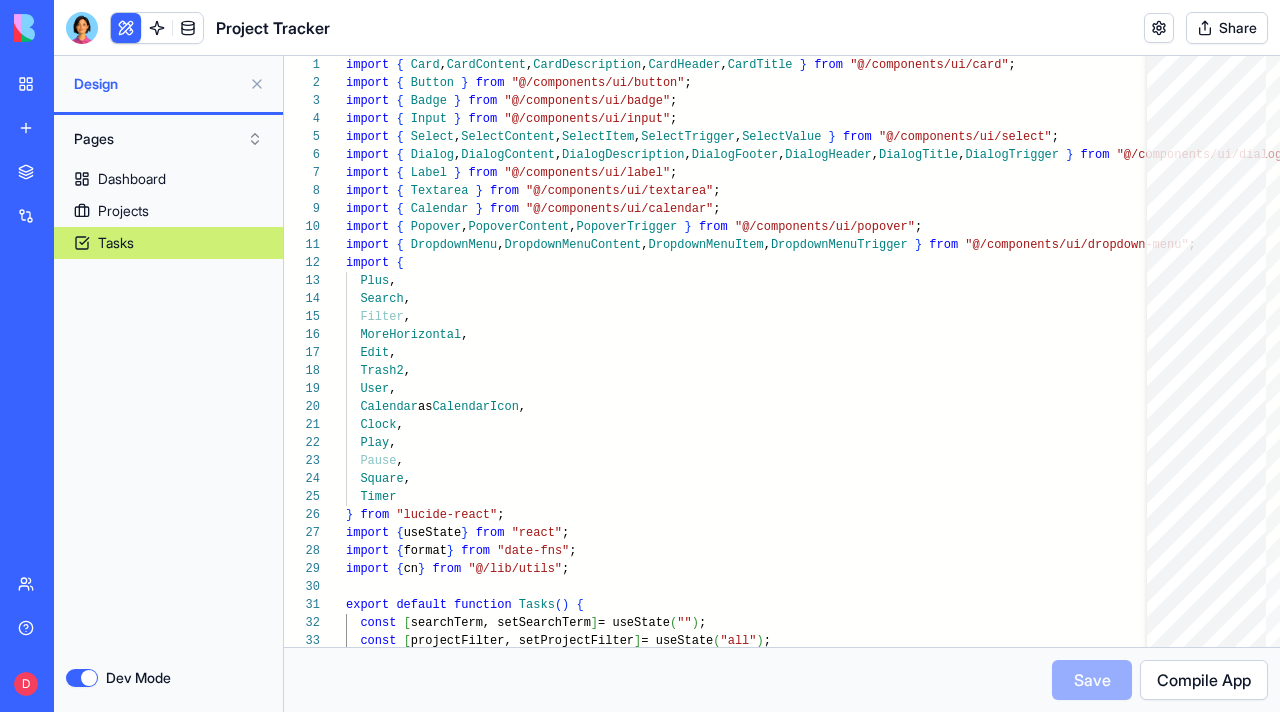 click on "Compile App" at bounding box center (1204, 680) 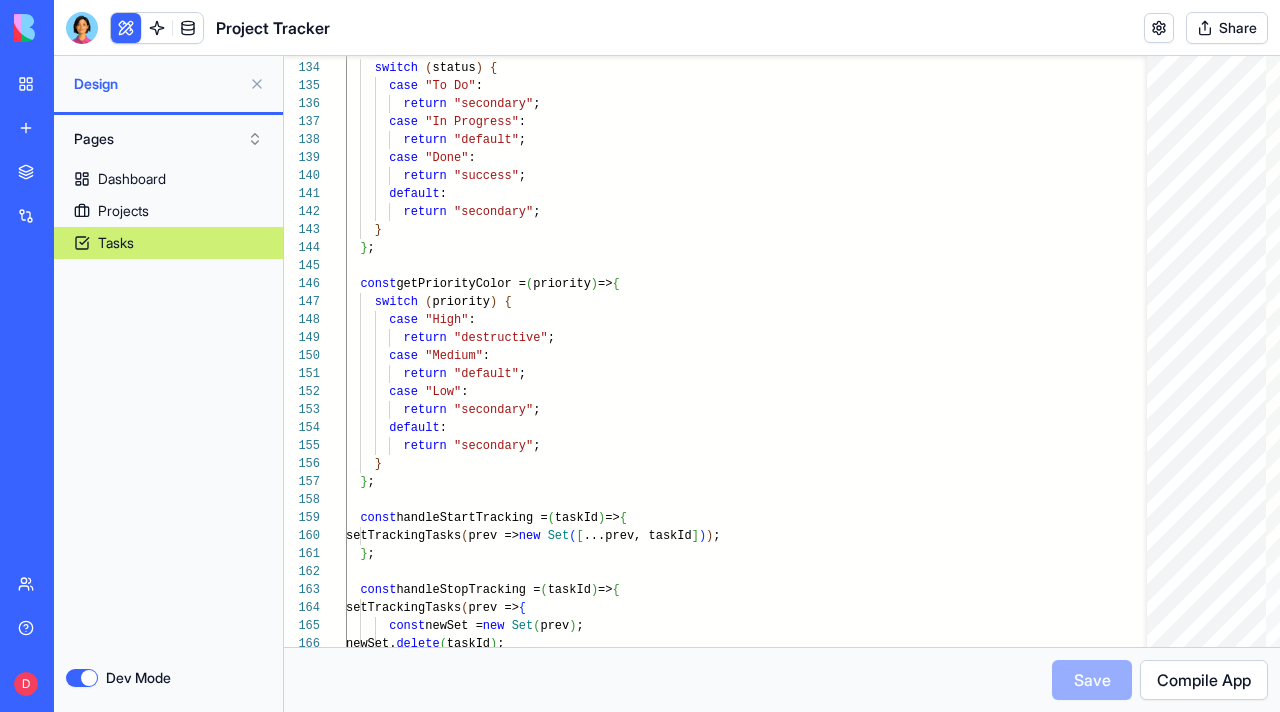 click on "Compile App" at bounding box center [1204, 680] 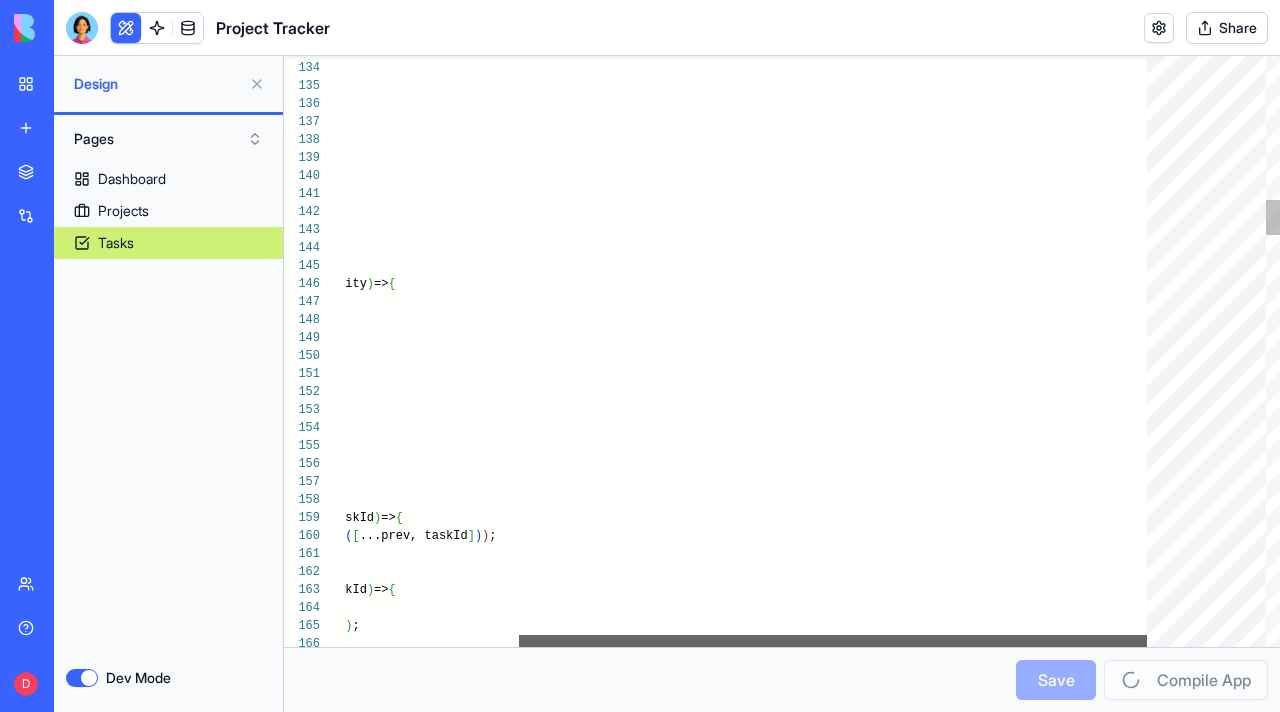 click at bounding box center (833, 641) 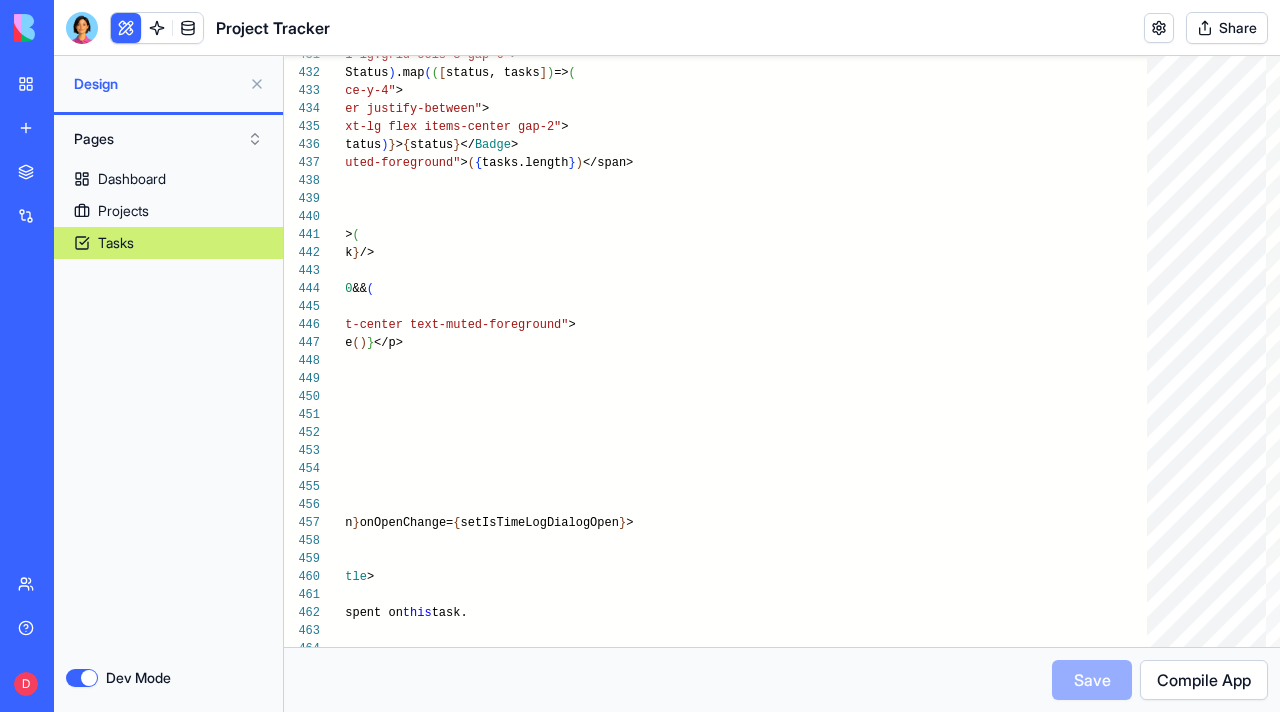 click on "Design" at bounding box center [157, 84] 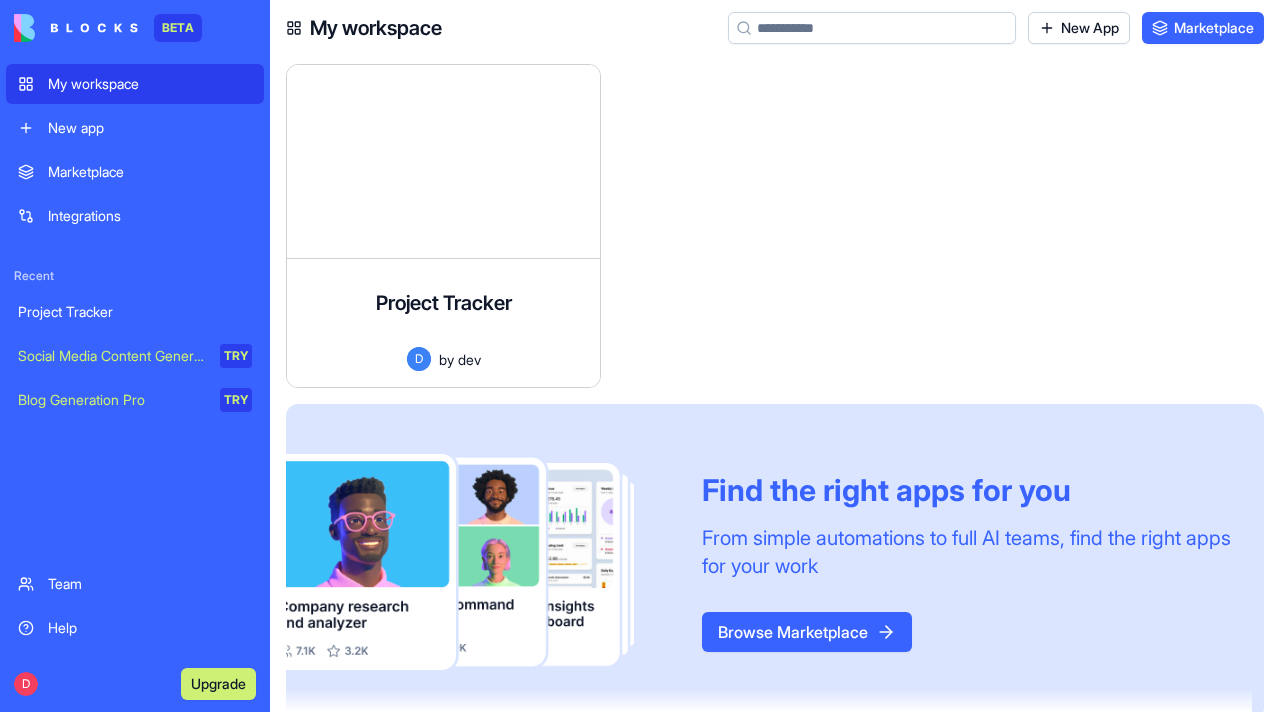 click on "Browse Marketplace" at bounding box center [807, 632] 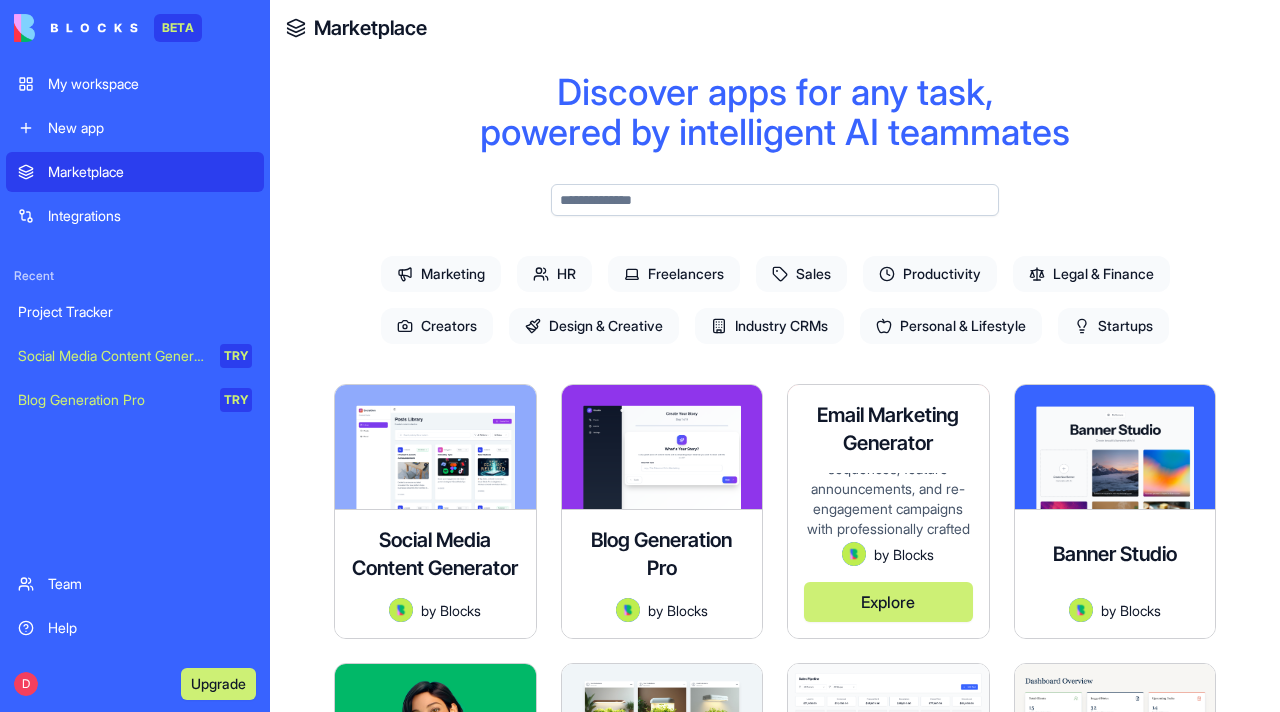 scroll, scrollTop: 130, scrollLeft: 0, axis: vertical 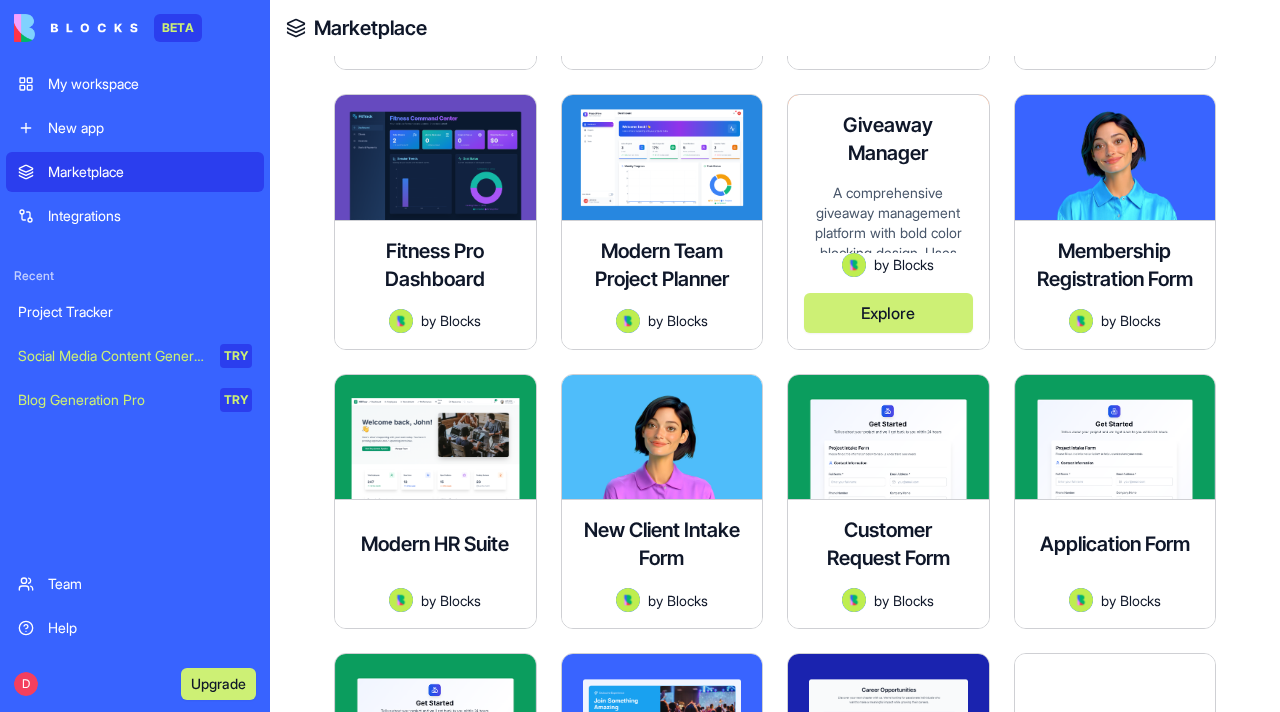 click on "A comprehensive giveaway management platform with bold color blocking design. Uses Space Grotesk for headers and DM Sans for body text. The color palette features indigo-50 (65%), orange-600 (25%), and purple-500 (10%) with rounded-2xl corners and dynamic spacing. Includes stock imagery of celebration moments, gift imagery, and happy winners." at bounding box center (888, 217) 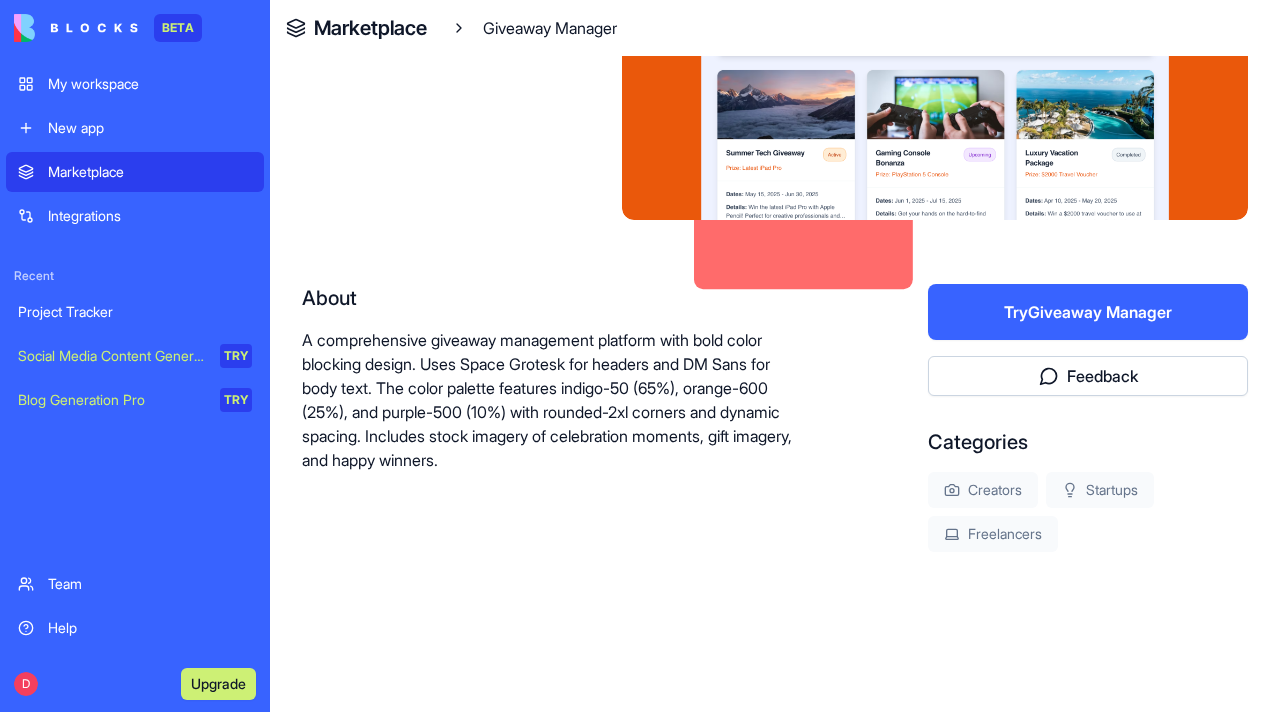 scroll, scrollTop: 188, scrollLeft: 0, axis: vertical 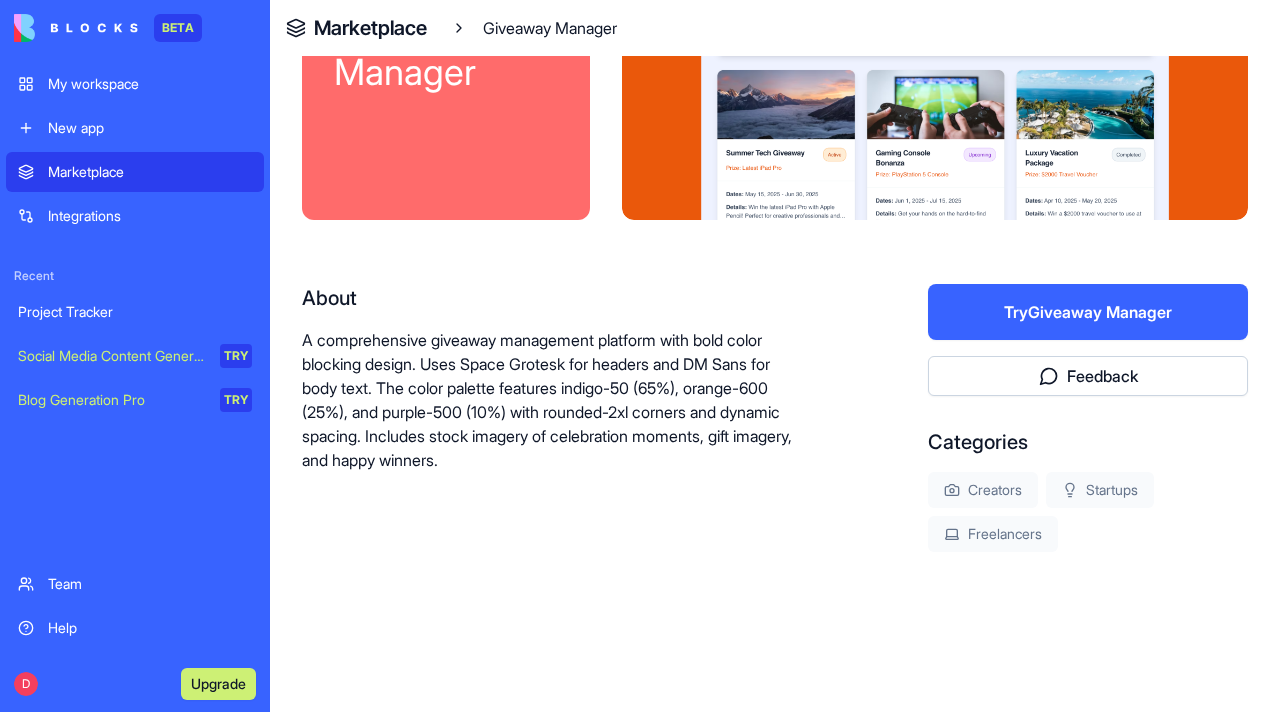 click on "Try  Giveaway Manager" at bounding box center [1088, 312] 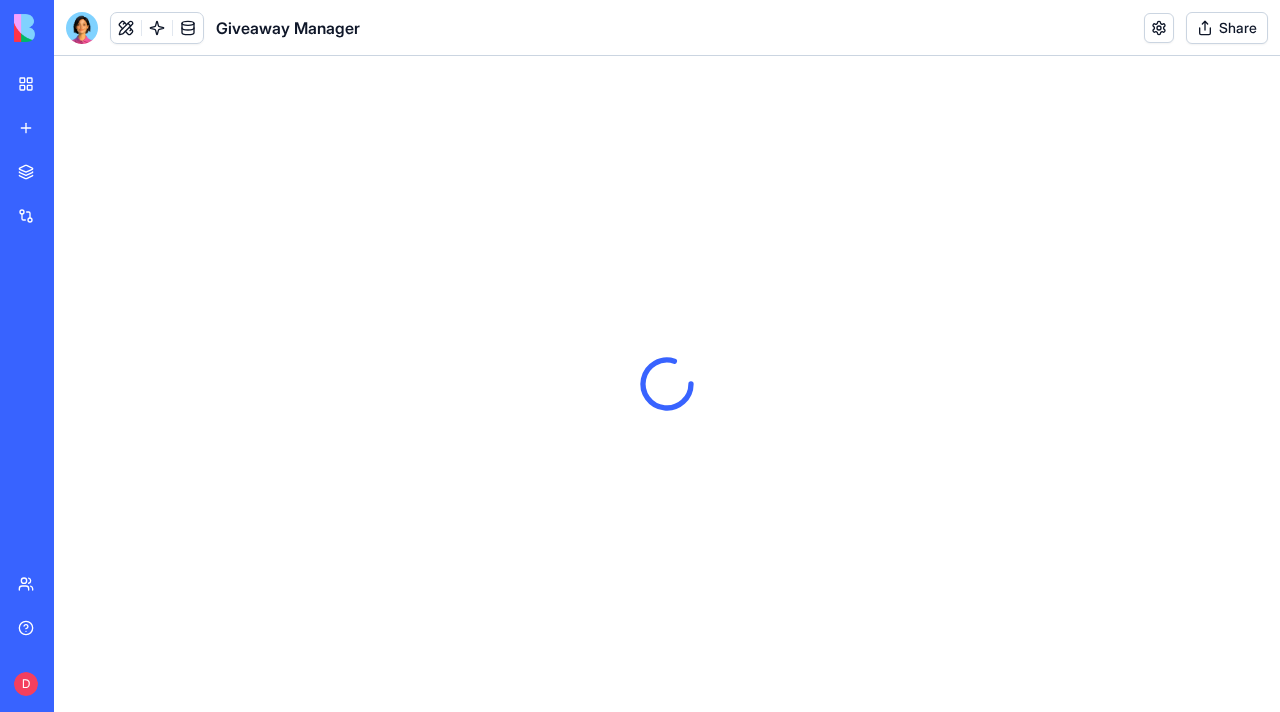 scroll, scrollTop: 0, scrollLeft: 0, axis: both 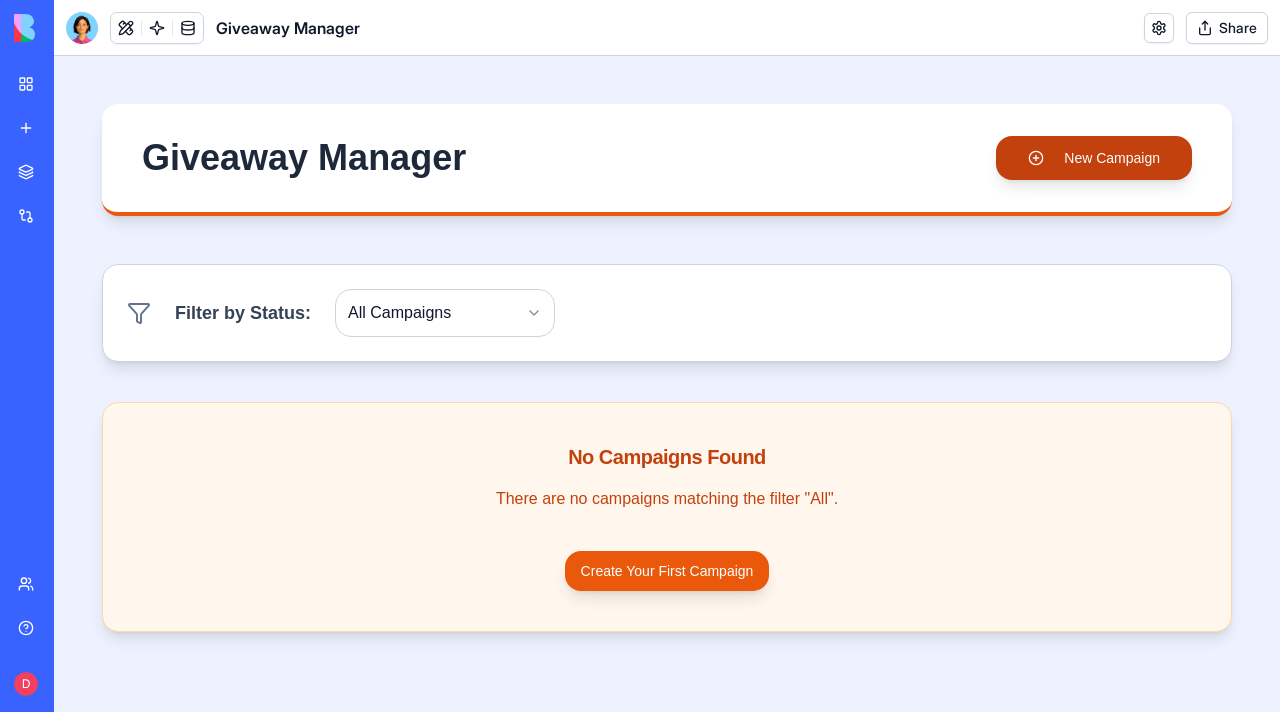 click on "New Campaign" at bounding box center (1094, 158) 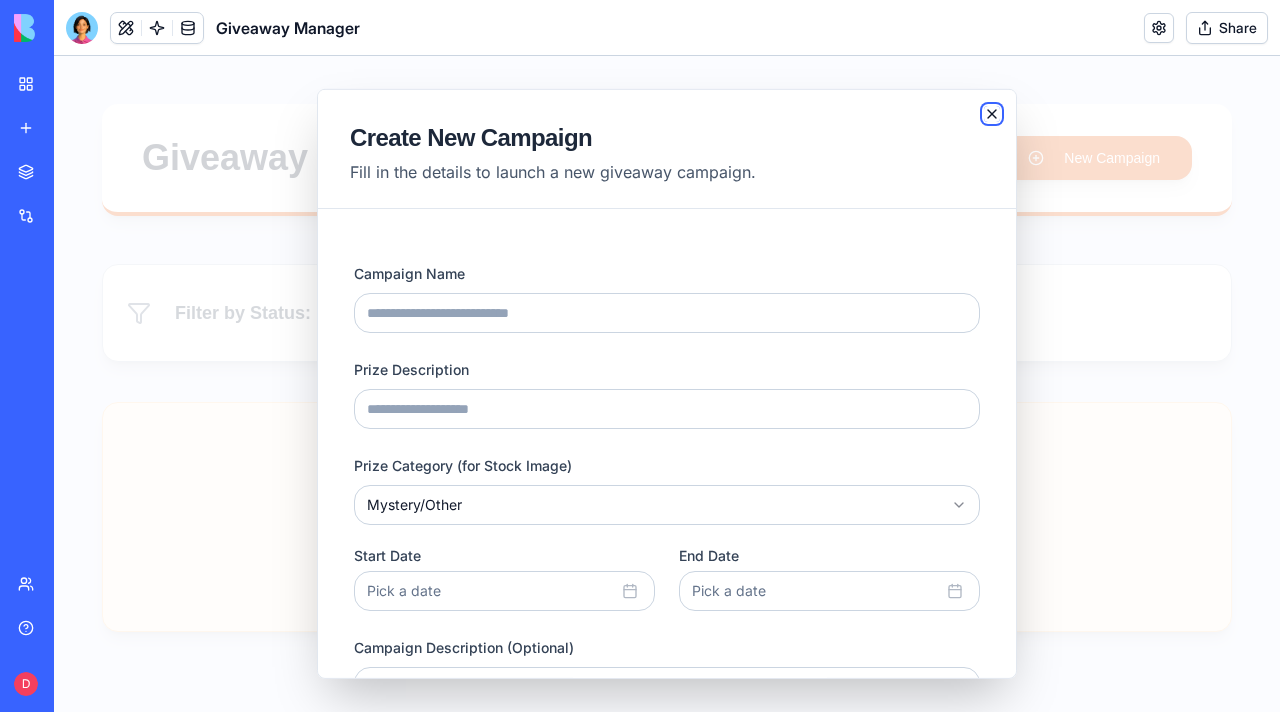 click 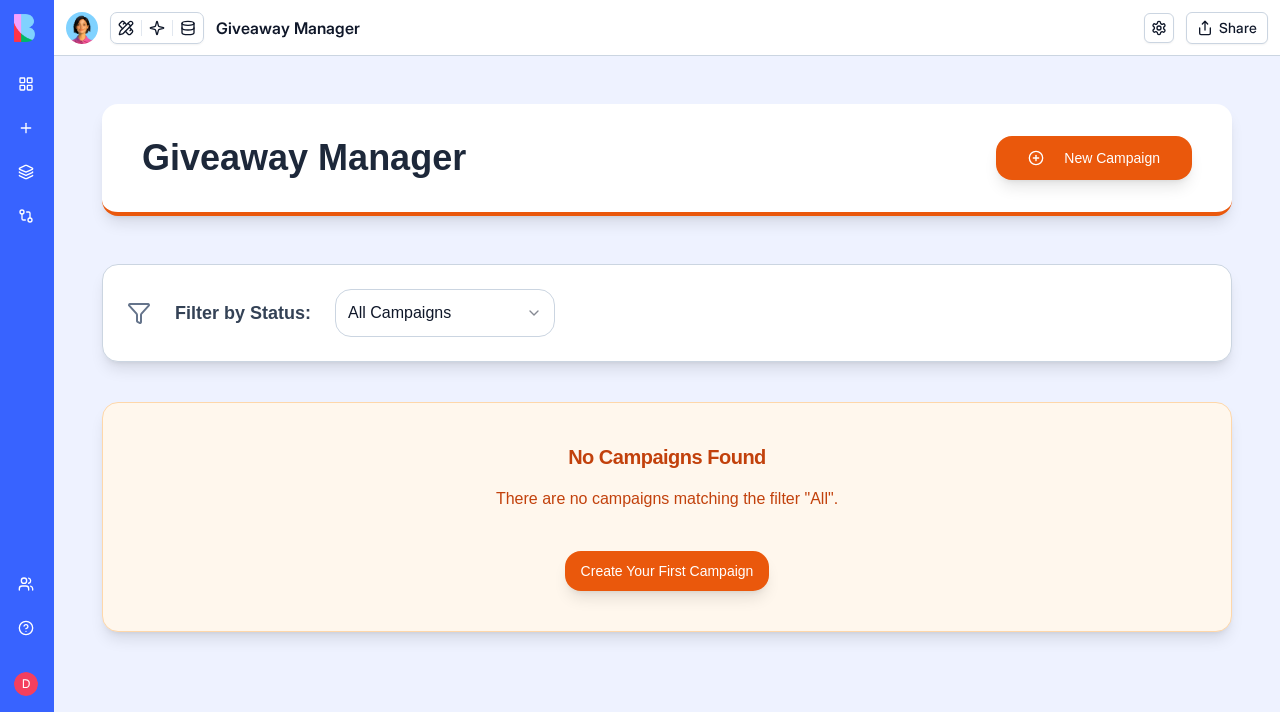 click on "No Campaigns Found There are no campaigns matching the filter " All ". Create Your First Campaign" at bounding box center (667, 517) 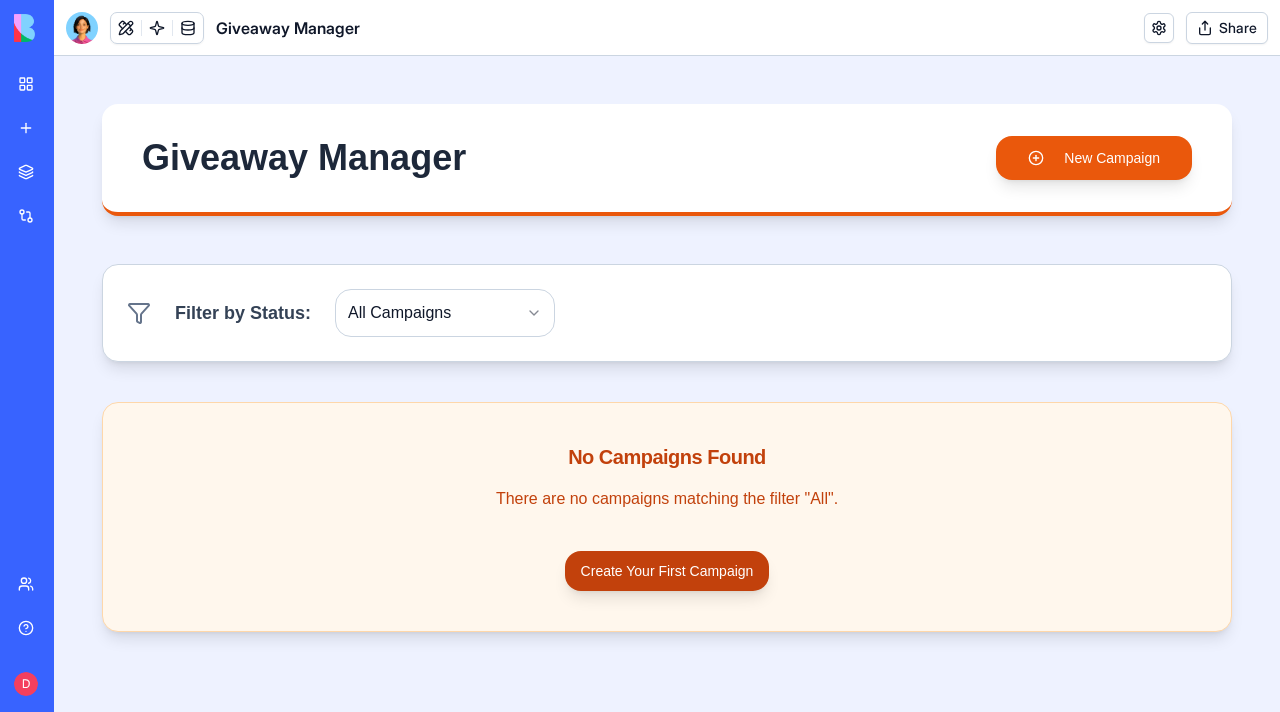 click on "Create Your First Campaign" at bounding box center [667, 571] 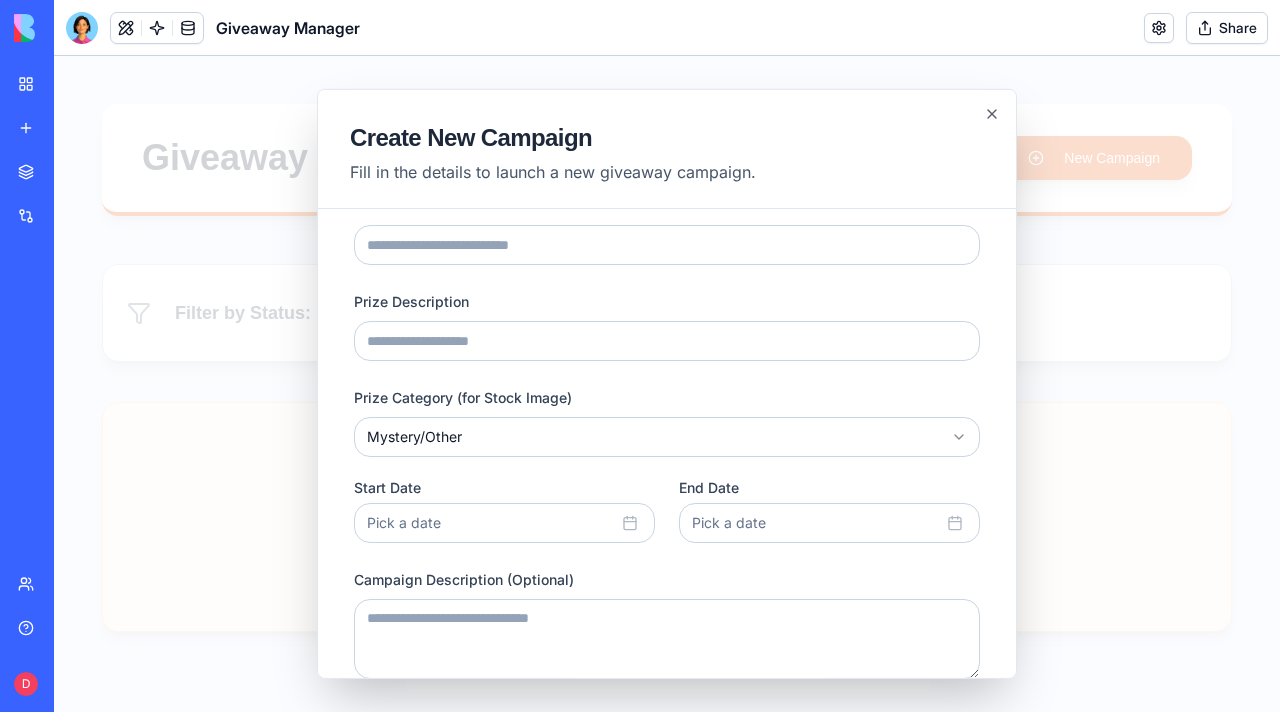 scroll, scrollTop: 76, scrollLeft: 0, axis: vertical 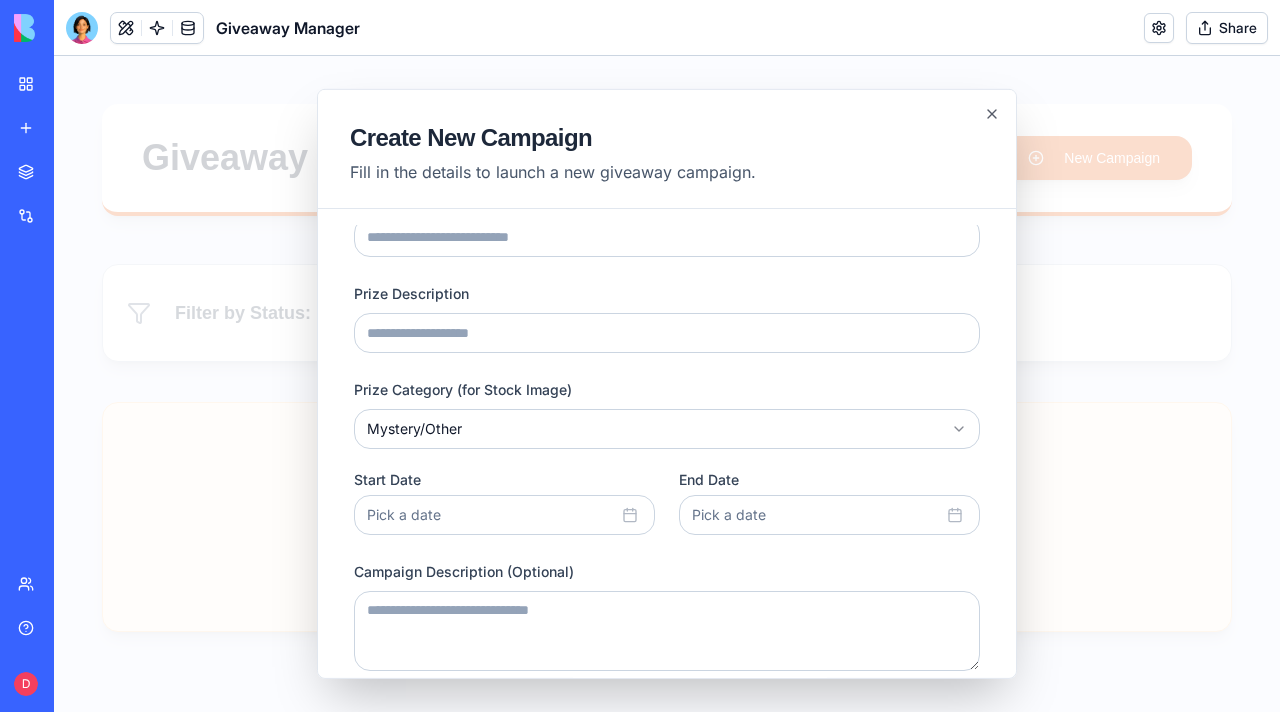 click on "Giveaway Manager New Campaign Filter by Status: All Campaigns No Campaigns Found There are no campaigns matching the filter " All ". Create Your First Campaign Create New Campaign Fill in the details to launch a new giveaway campaign. Campaign Name Prize Description Prize Category (for Stock Image) Mystery/Other Start Date Pick a date End Date Pick a date Campaign Description (Optional) Status Upcoming Create Campaign Close" at bounding box center [667, 384] 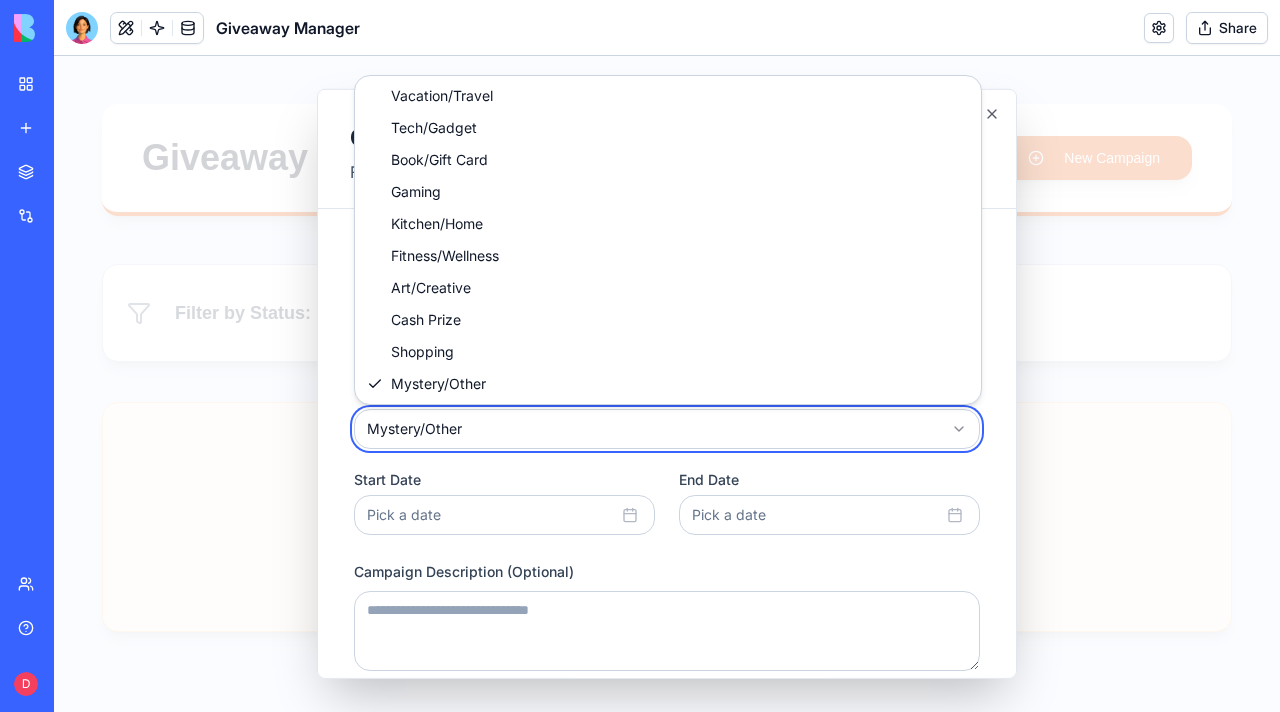 click at bounding box center [667, 384] 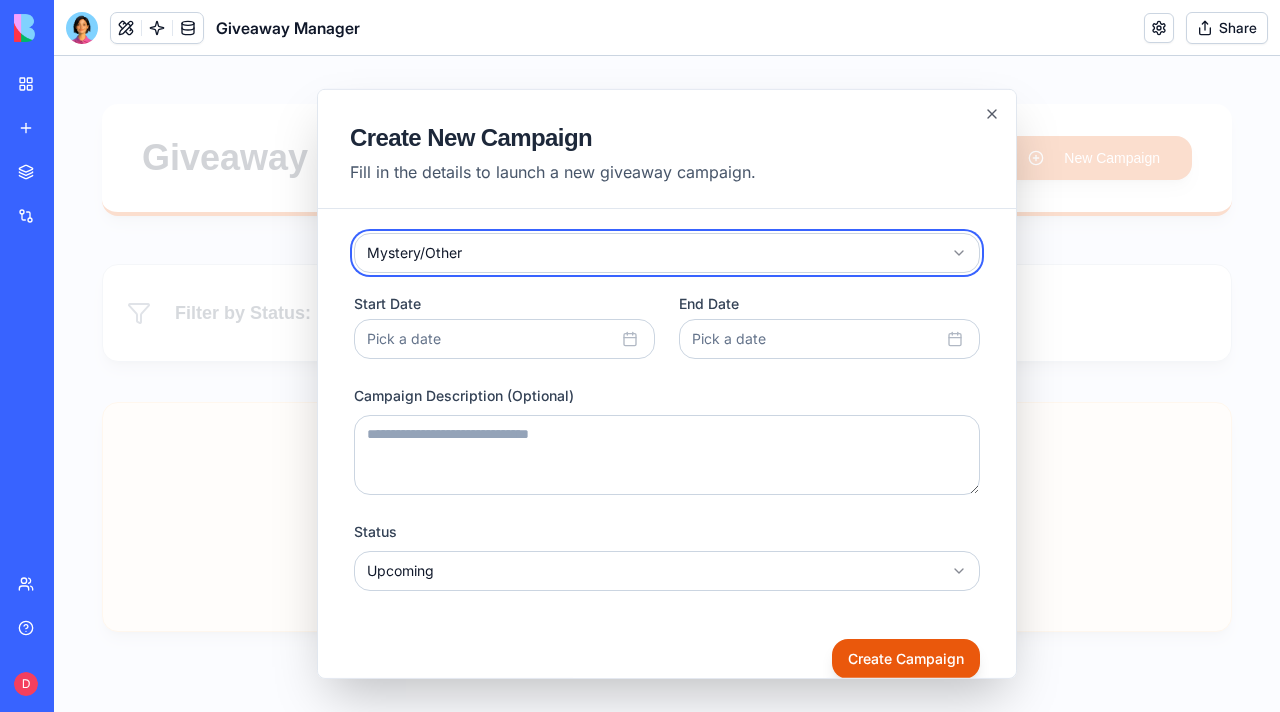 scroll, scrollTop: 283, scrollLeft: 0, axis: vertical 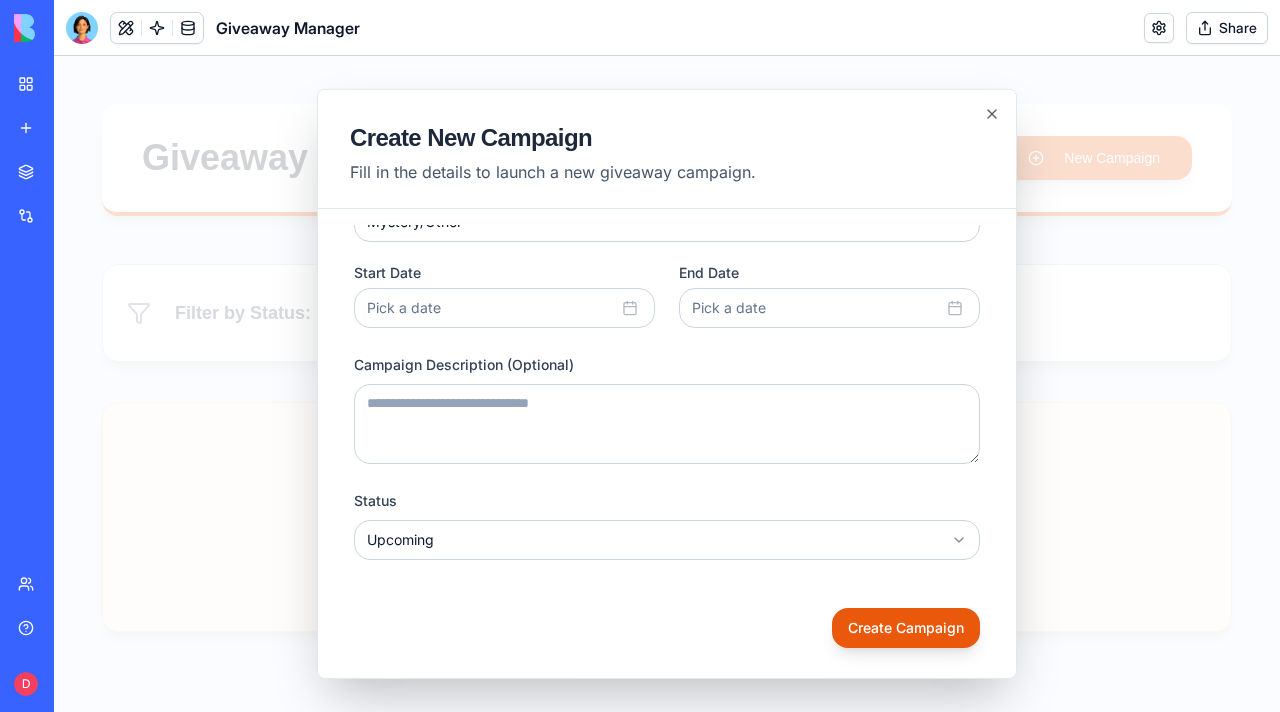 click on "Giveaway Manager New Campaign Filter by Status: All Campaigns No Campaigns Found There are no campaigns matching the filter " All ". Create Your First Campaign Create New Campaign Fill in the details to launch a new giveaway campaign. Campaign Name Prize Description Prize Category (for Stock Image) Mystery/Other Start Date Pick a date End Date Pick a date Campaign Description (Optional) Status Upcoming Create Campaign Close" at bounding box center (667, 384) 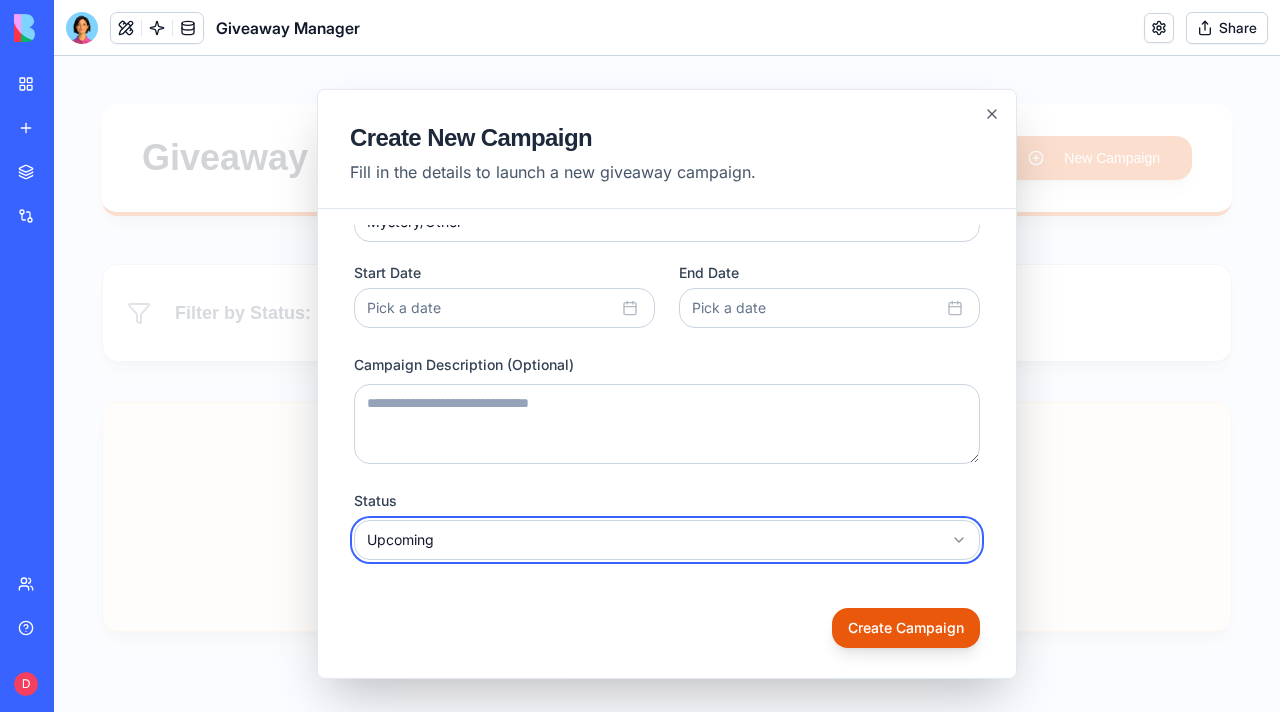 click at bounding box center [667, 384] 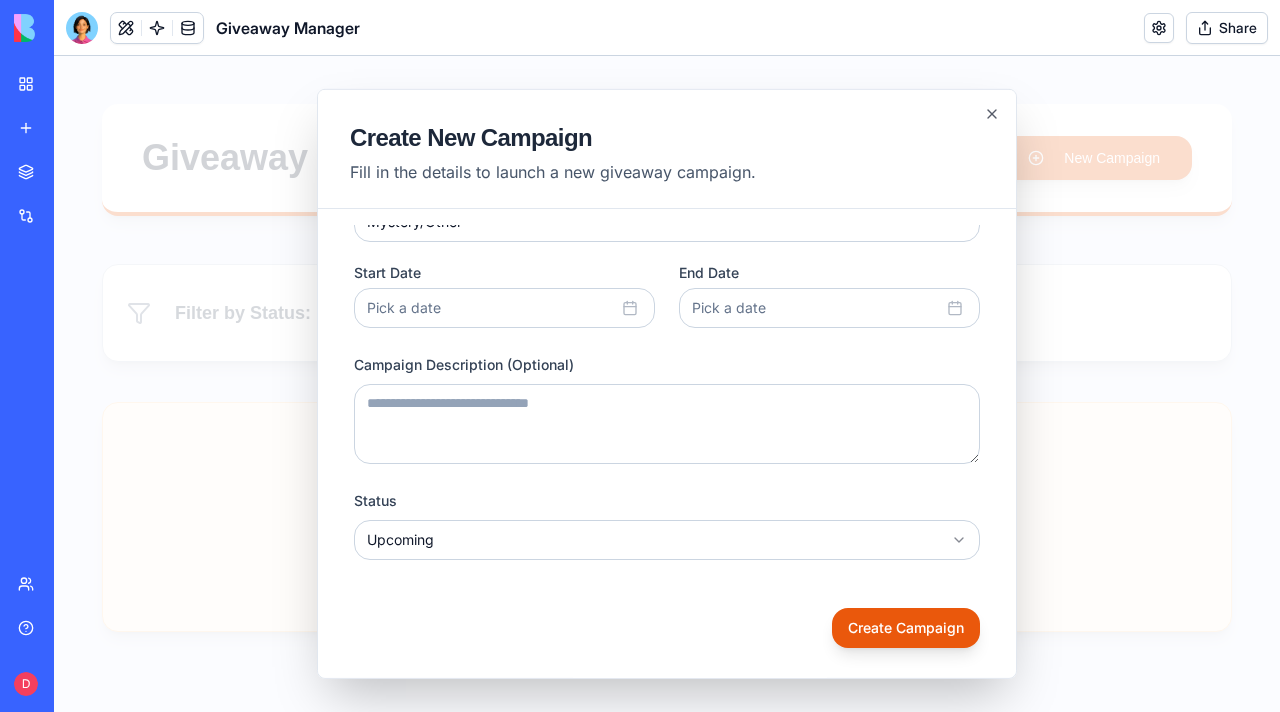 click on "Create New Campaign Fill in the details to launch a new giveaway campaign." at bounding box center (667, 149) 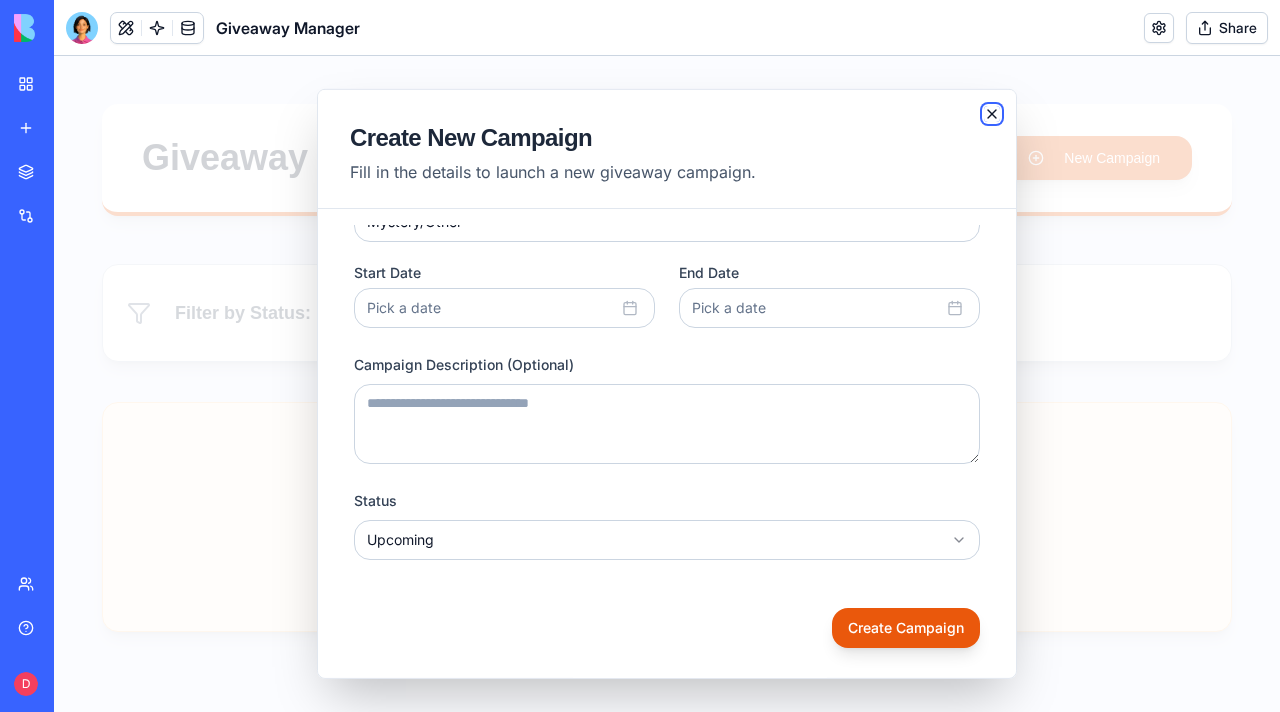 click 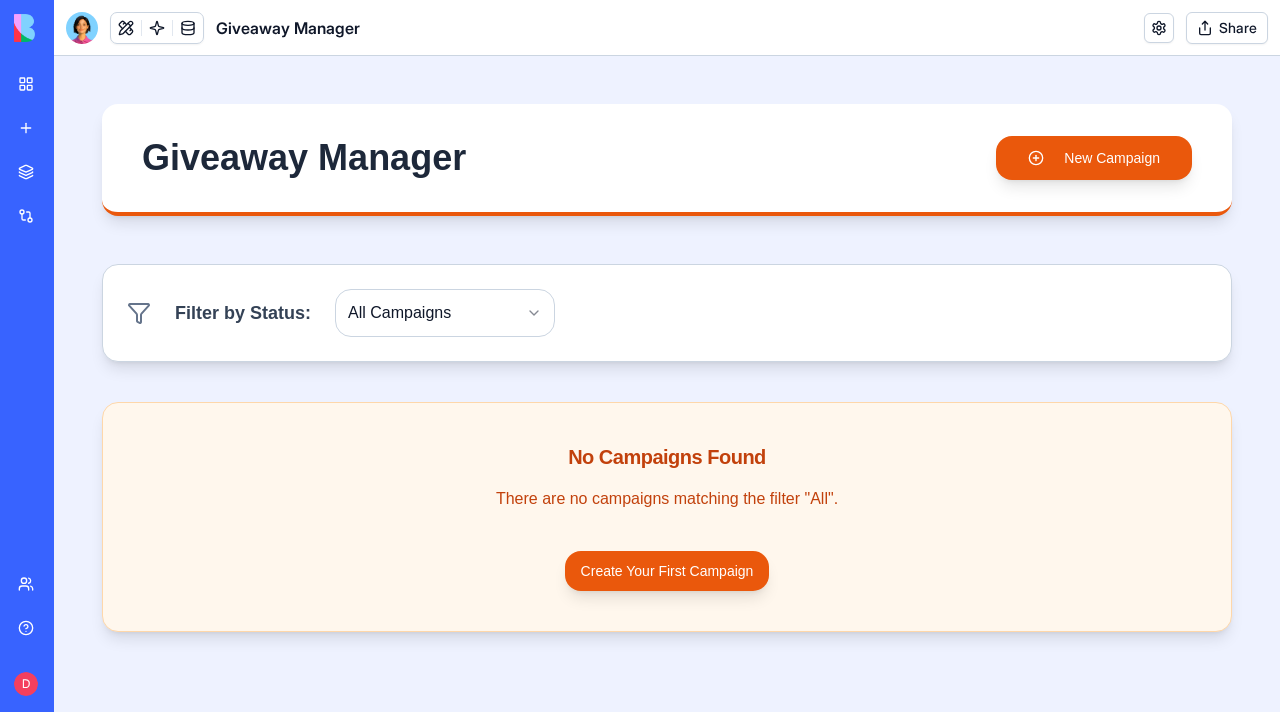 click on "Integrations" at bounding box center [46, 216] 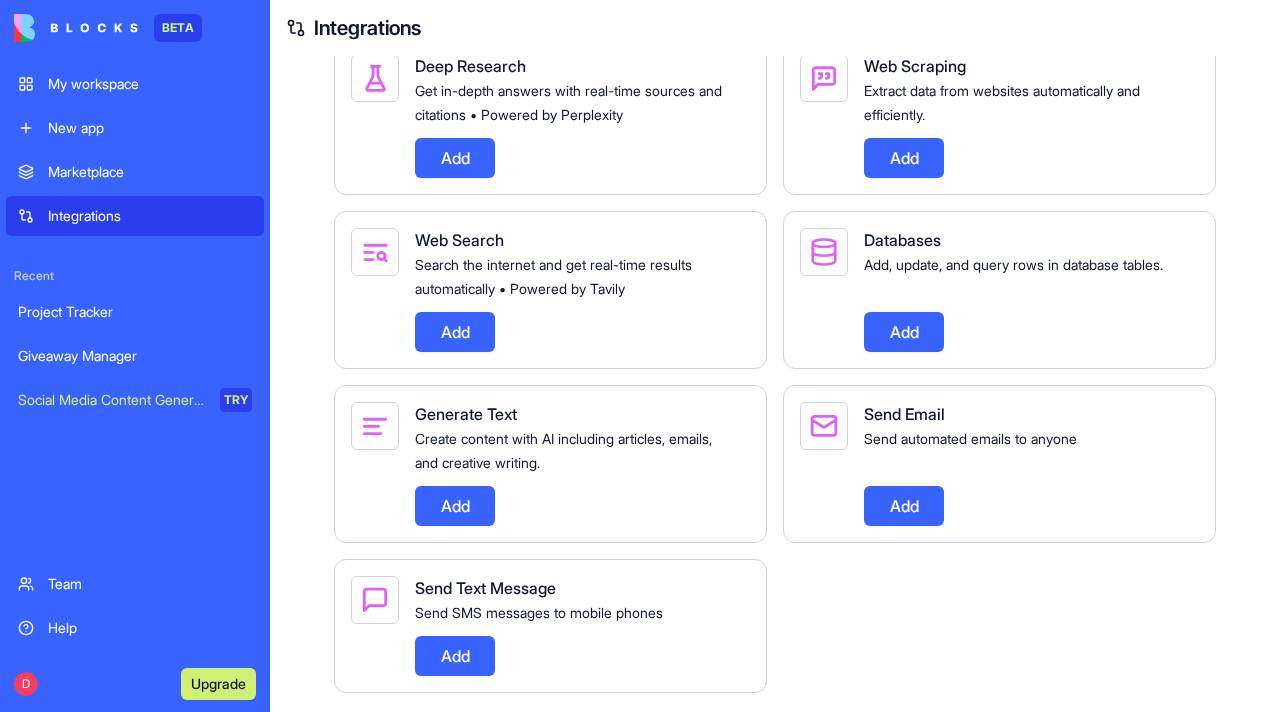 scroll, scrollTop: 2439, scrollLeft: 0, axis: vertical 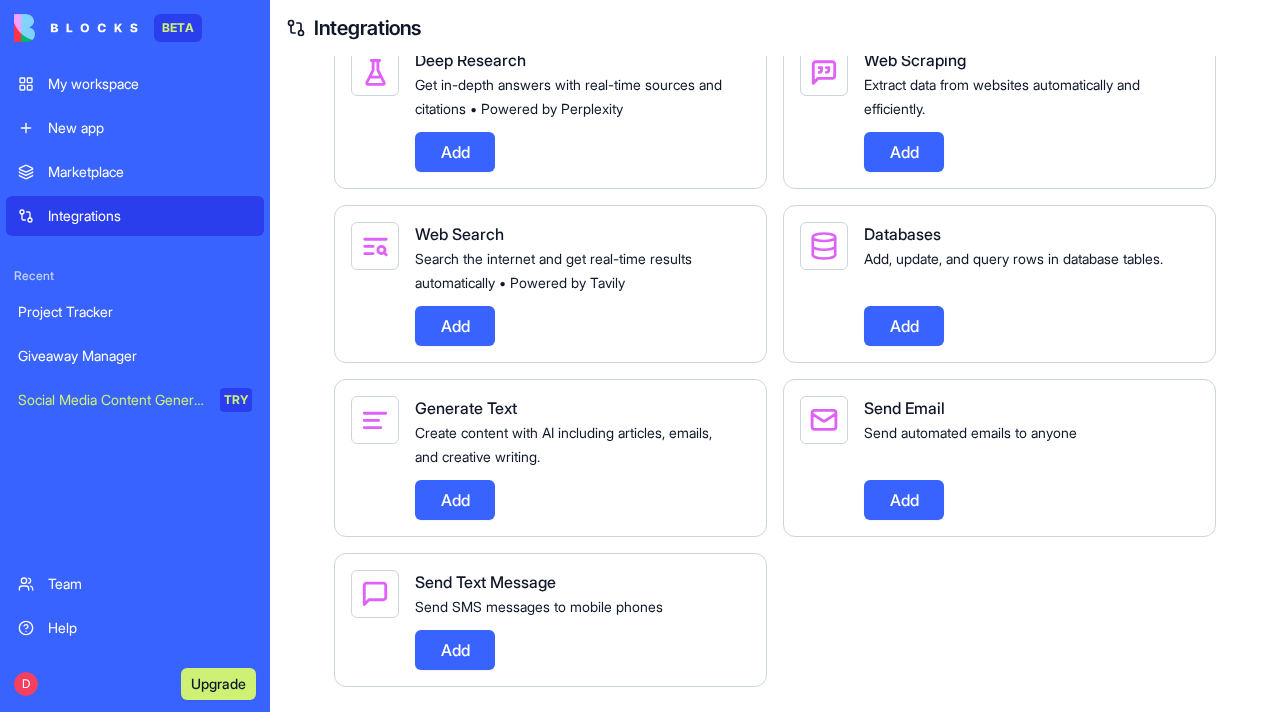 click on "Add" at bounding box center [455, 500] 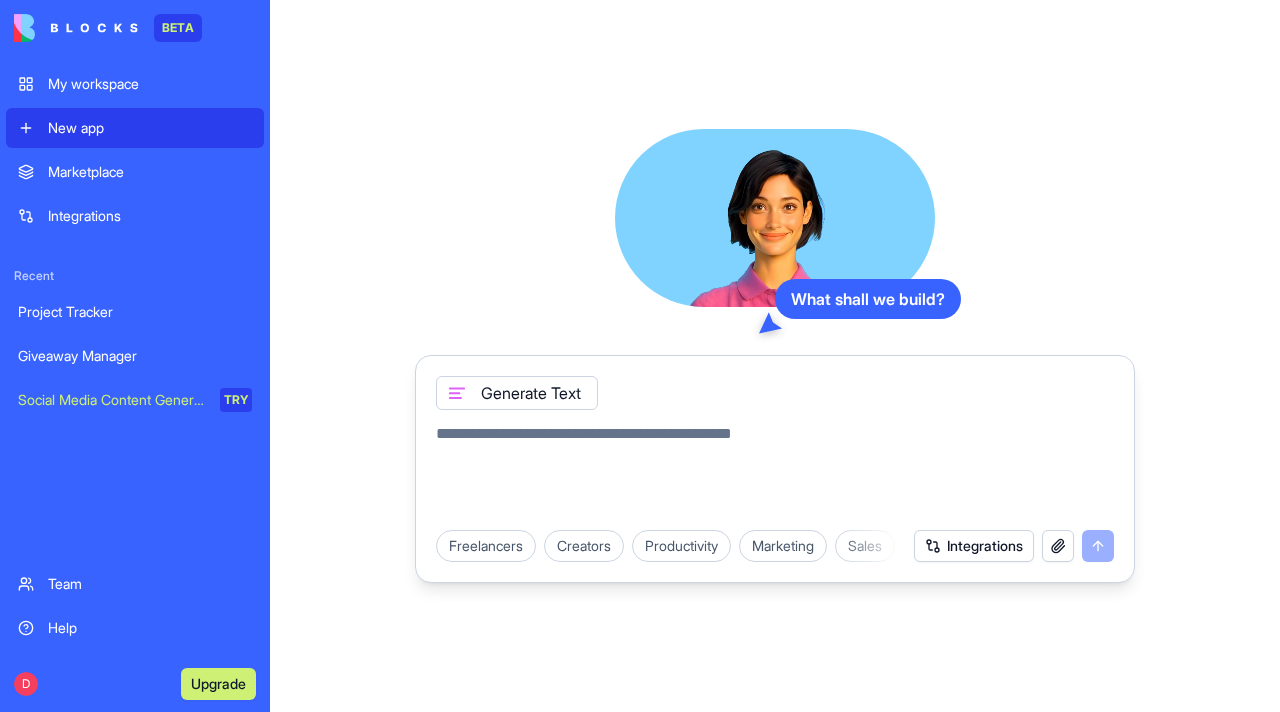 click at bounding box center [775, 470] 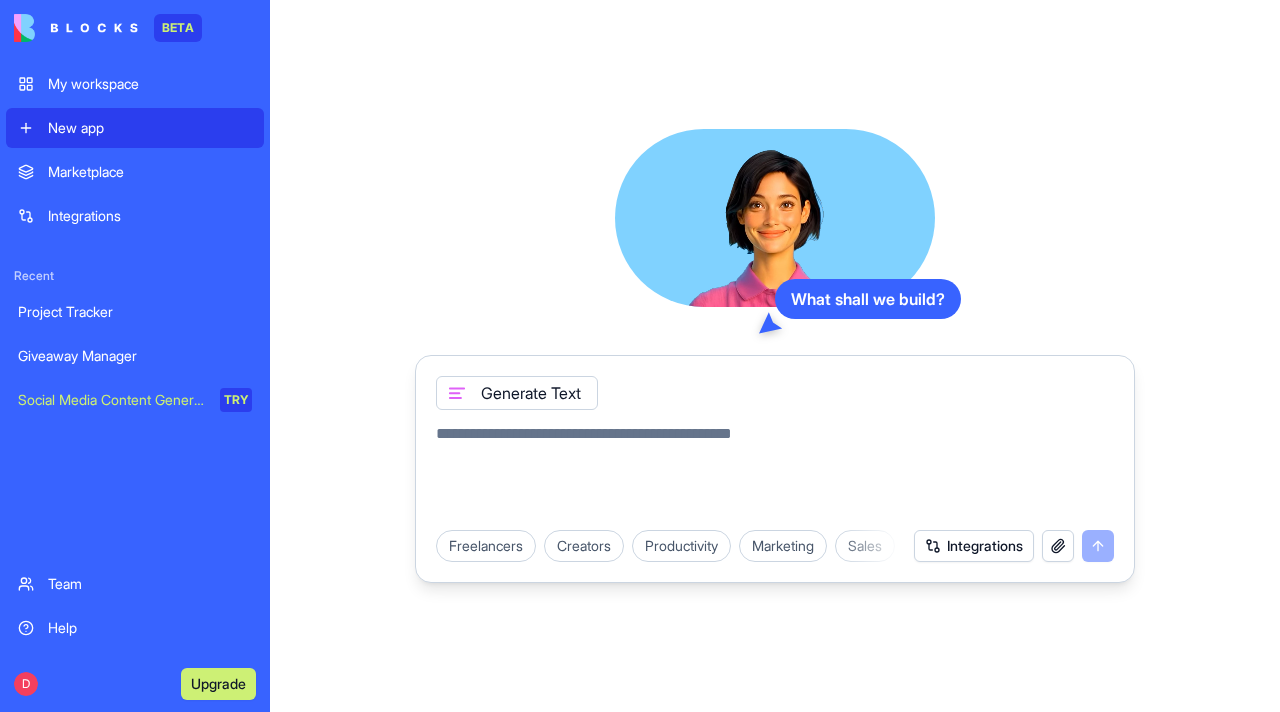 click at bounding box center (1058, 546) 